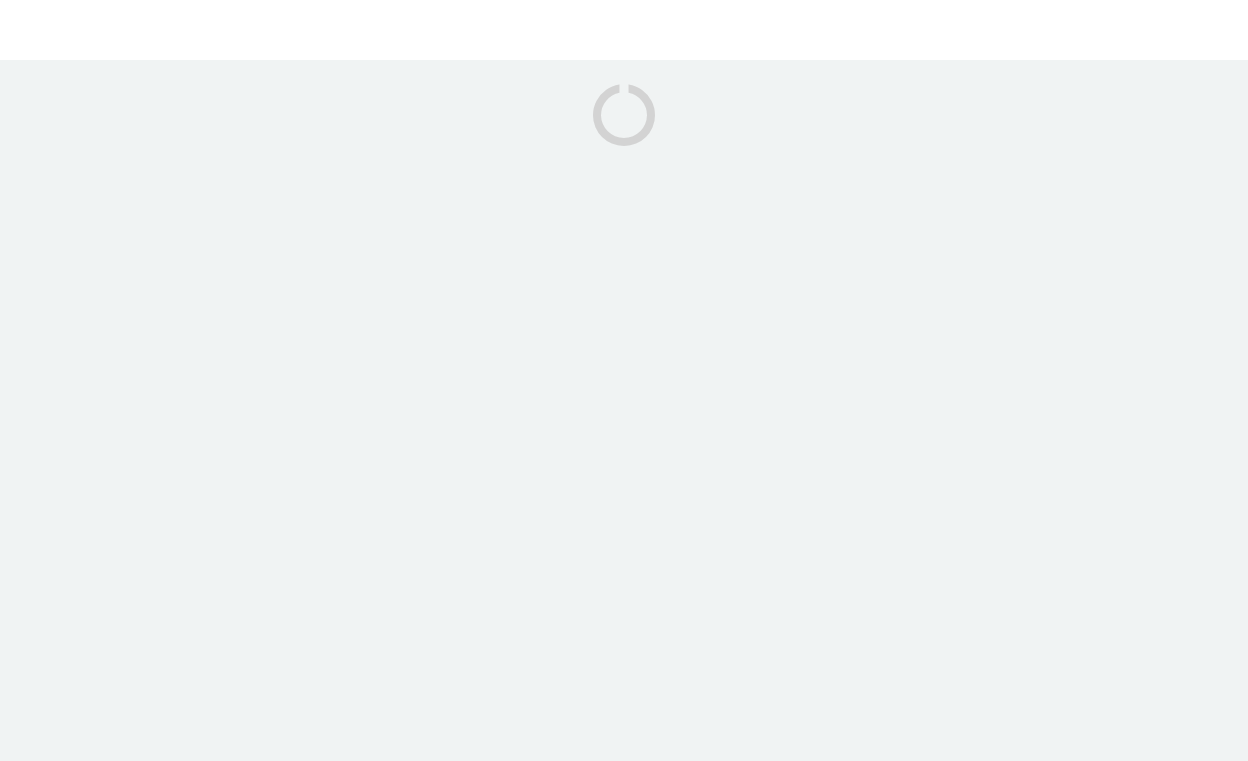 scroll, scrollTop: 0, scrollLeft: 0, axis: both 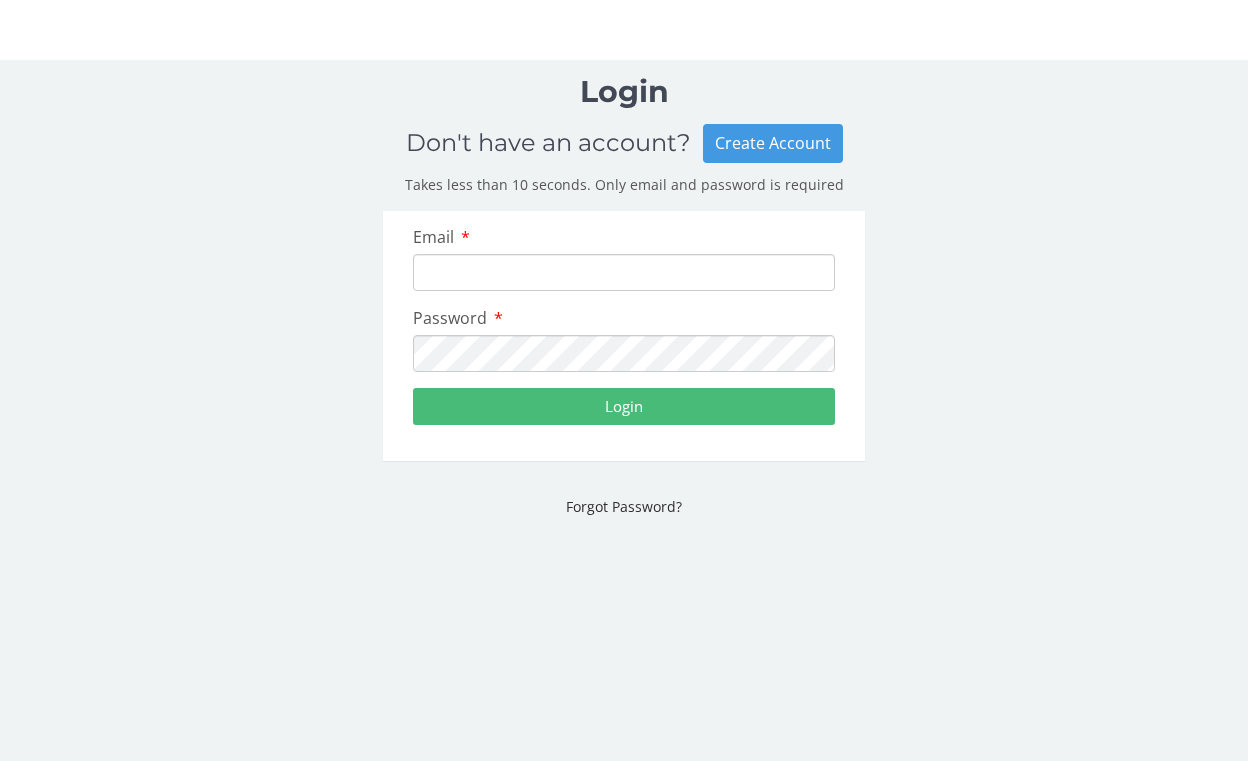 type on "[EMAIL_ADDRESS][DOMAIN_NAME]" 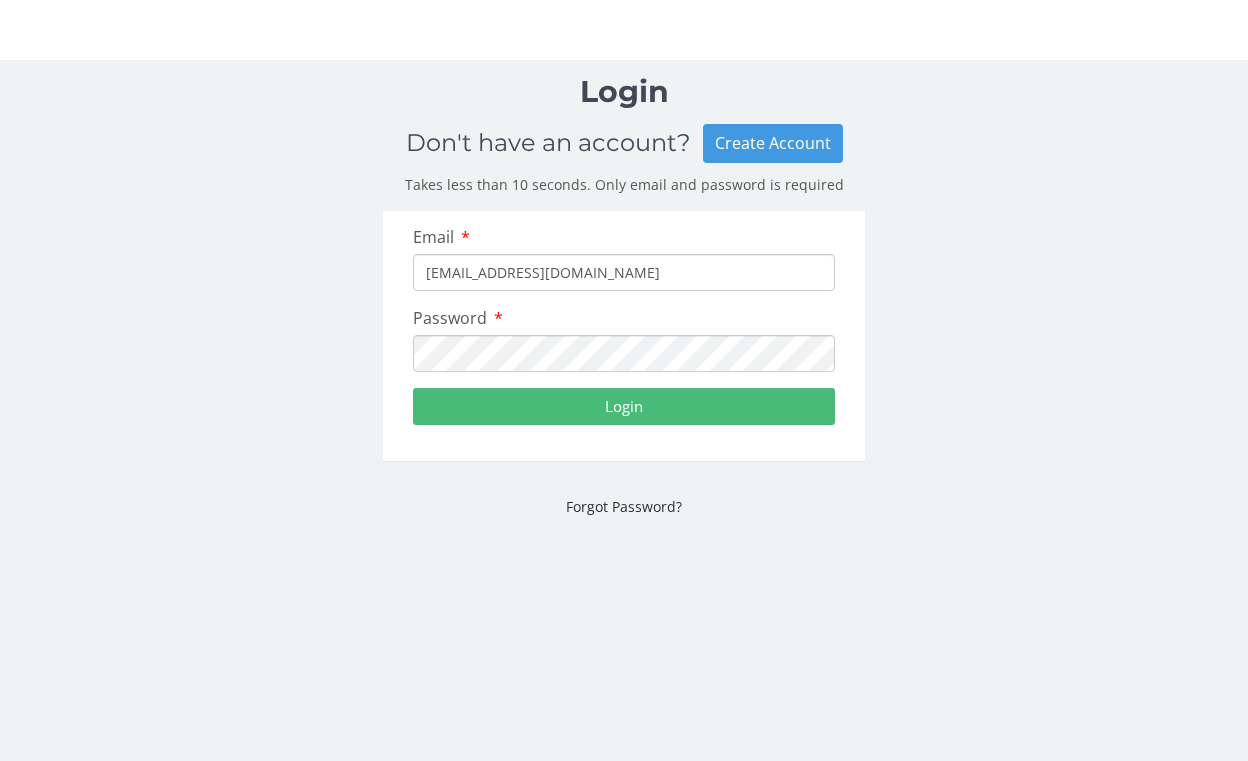 click on "Login" at bounding box center (624, 406) 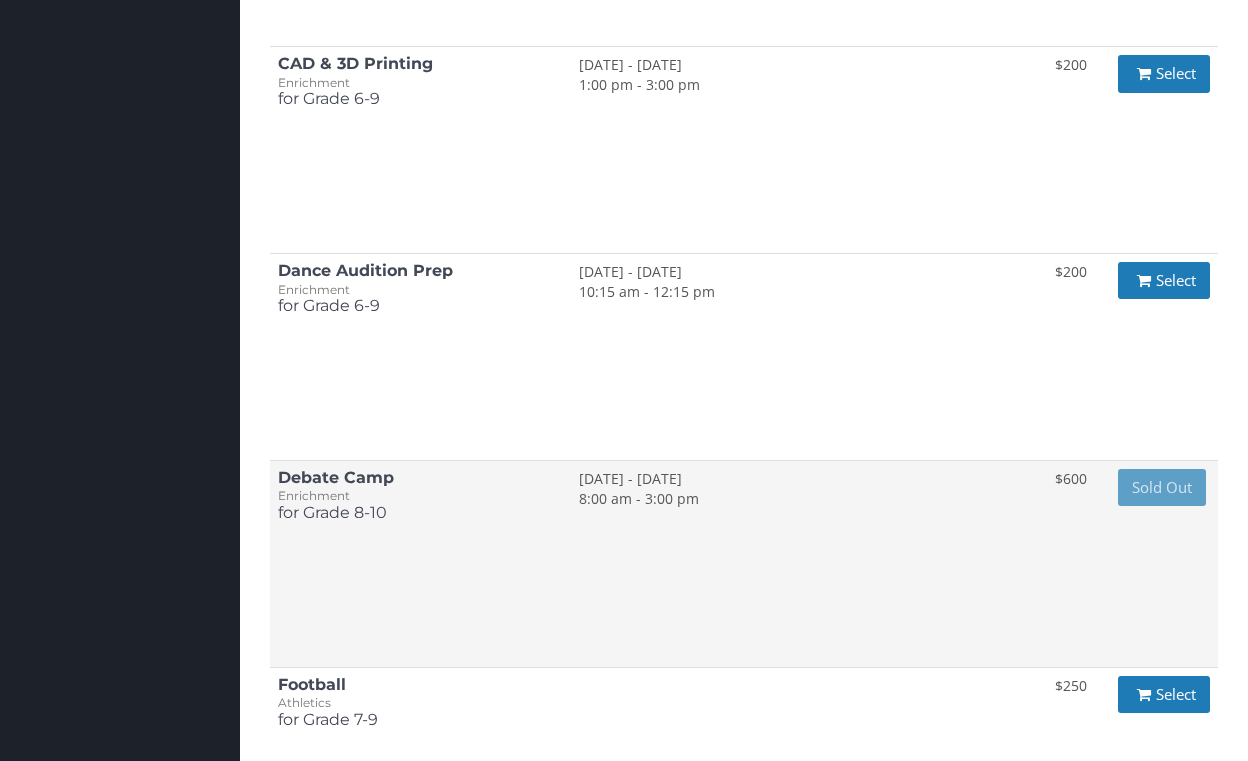 scroll, scrollTop: 1502, scrollLeft: 0, axis: vertical 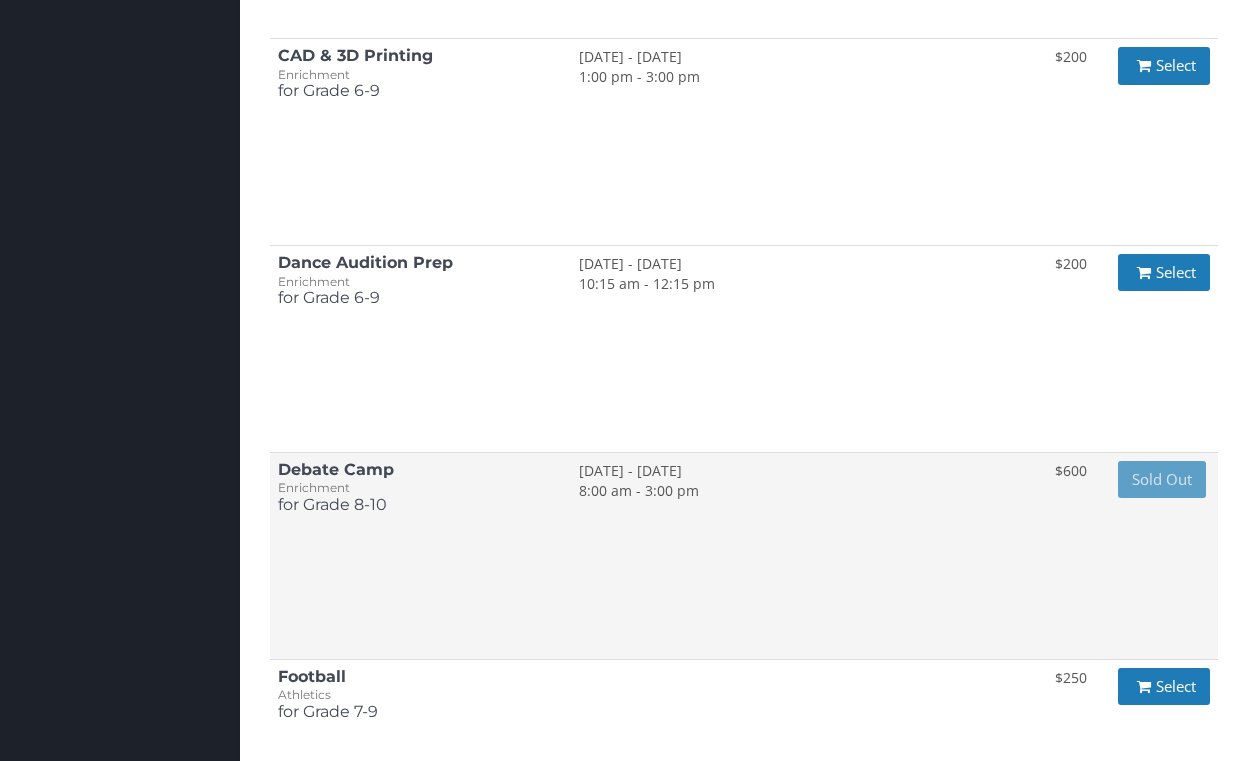 click on "Debate Camp Enrichment for Grade 8-10" at bounding box center (420, 487) 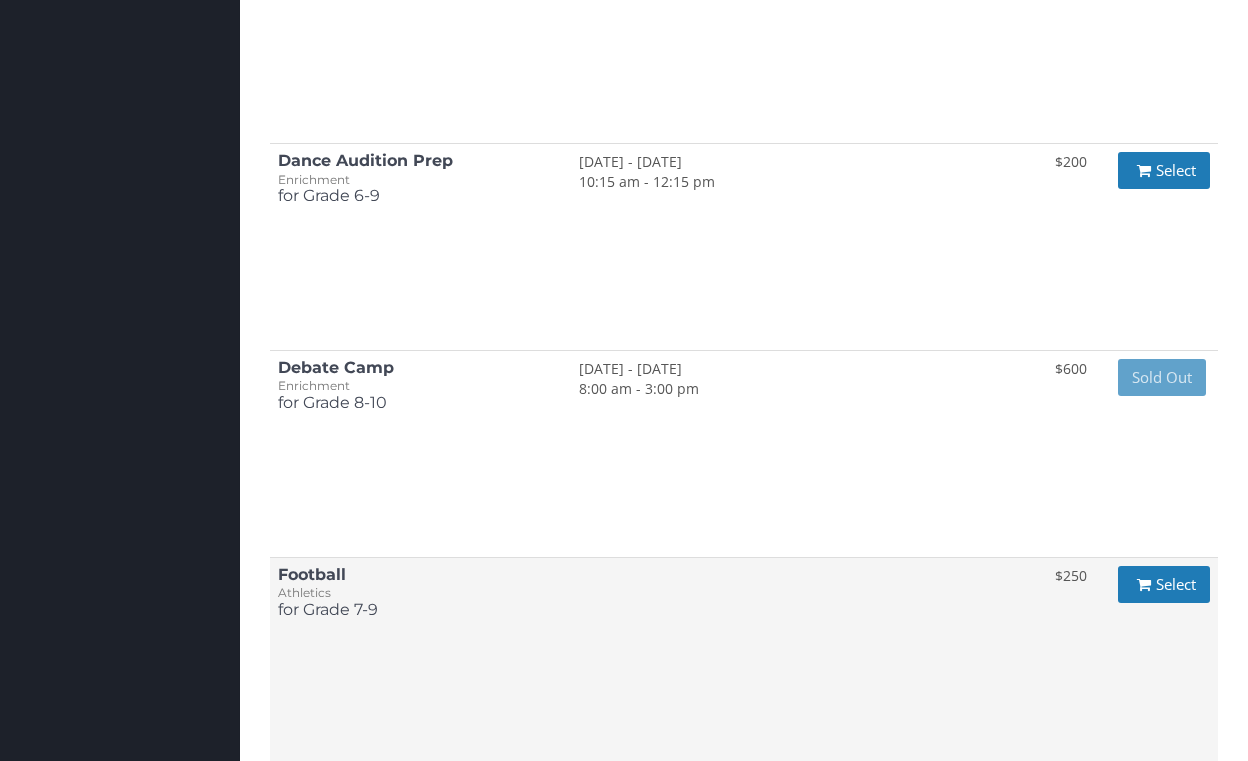 scroll, scrollTop: 1611, scrollLeft: 0, axis: vertical 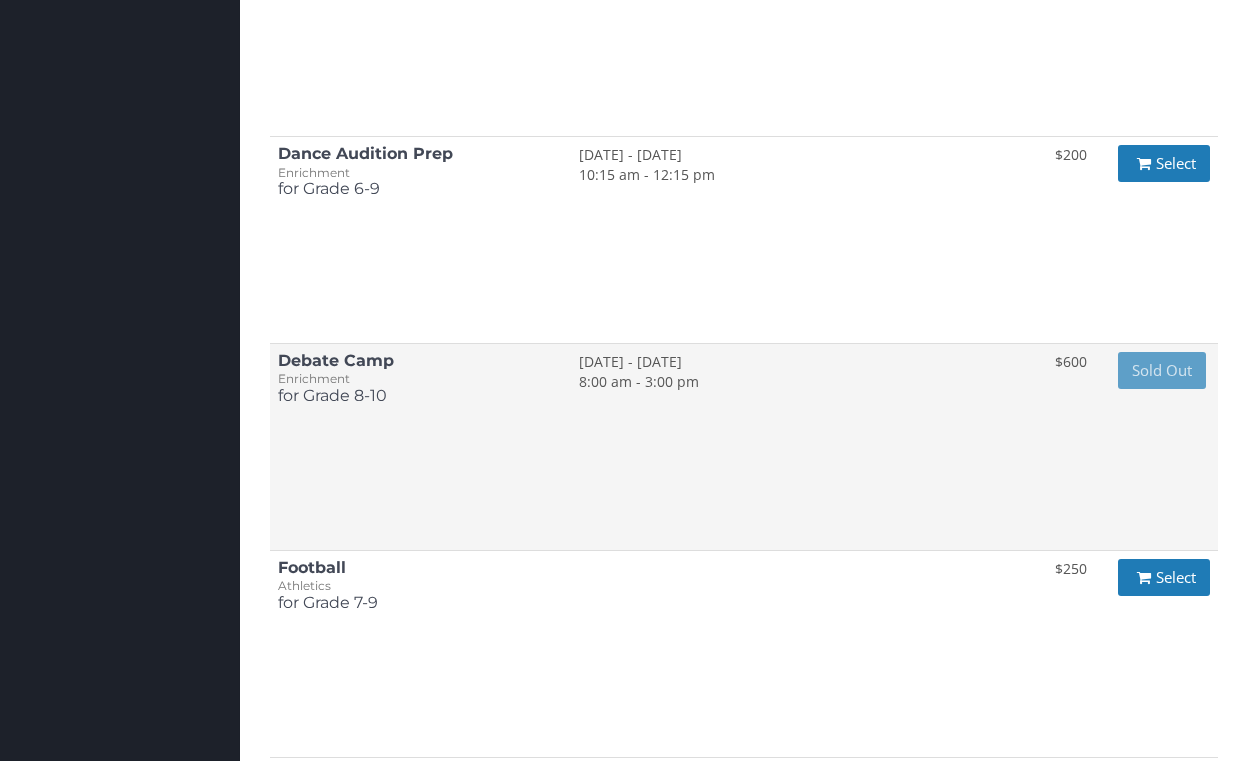 click on "[DATE] - [DATE]" at bounding box center (789, 362) 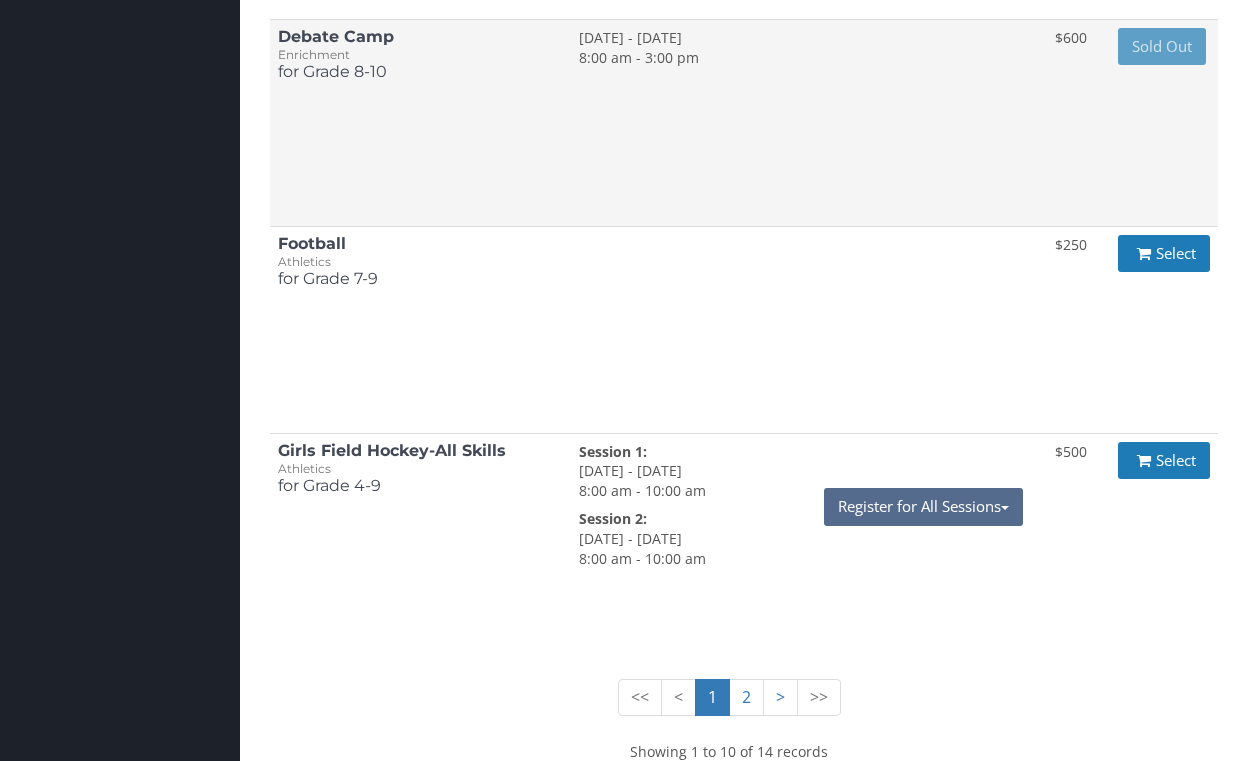 scroll, scrollTop: 1934, scrollLeft: 0, axis: vertical 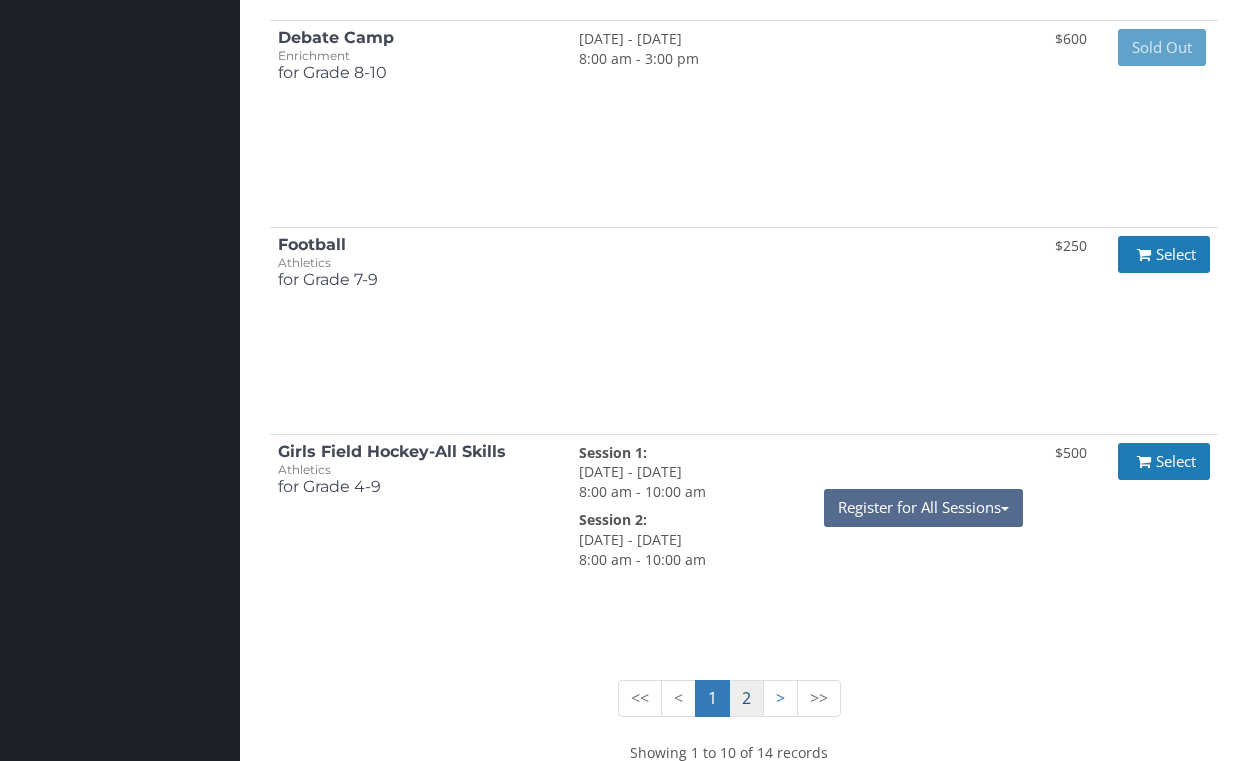click on "2" at bounding box center (746, 698) 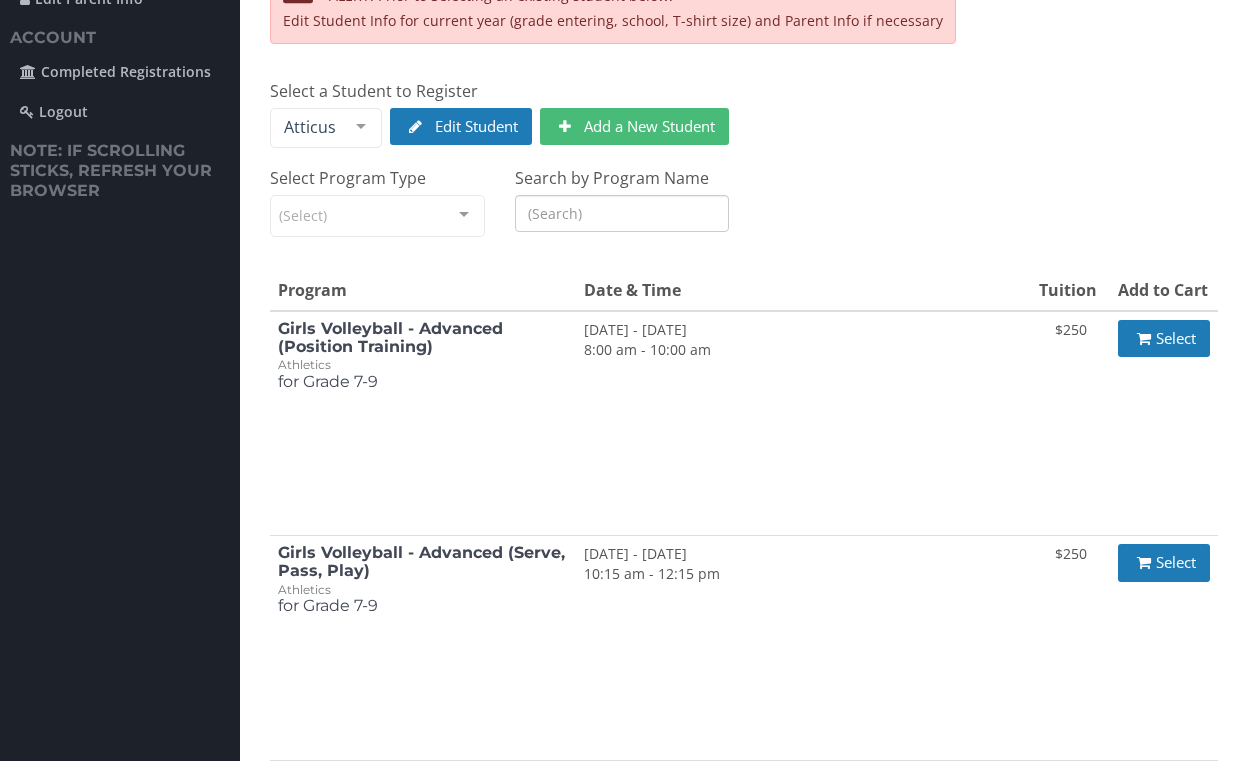 scroll, scrollTop: 192, scrollLeft: 0, axis: vertical 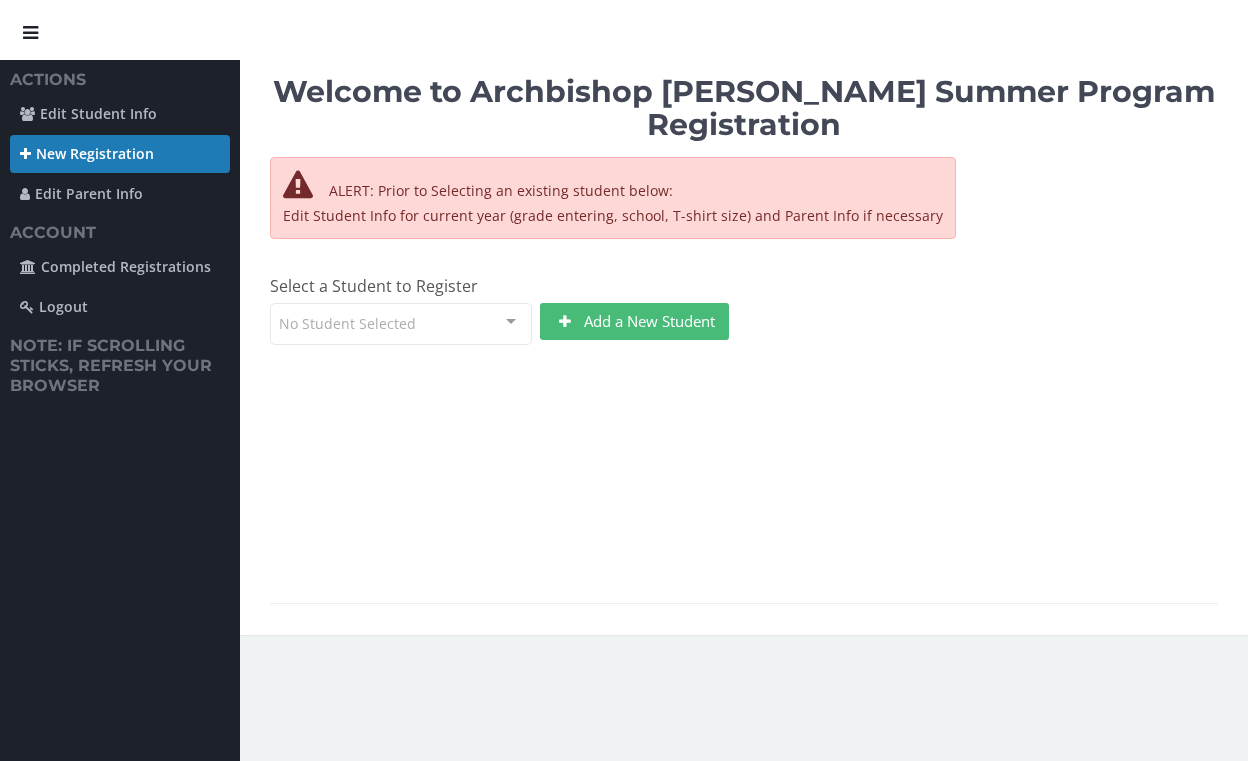 click on "No Student Selected" at bounding box center [401, 324] 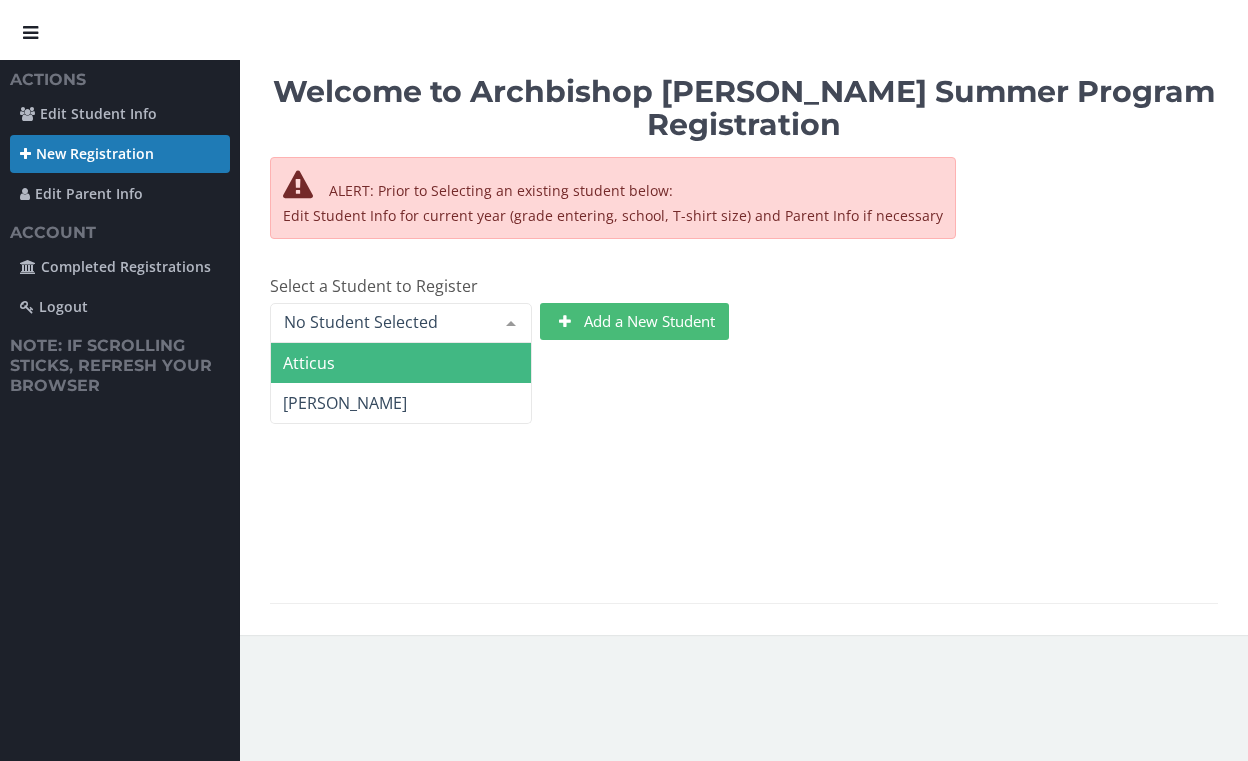 click on "Atticus" at bounding box center [401, 363] 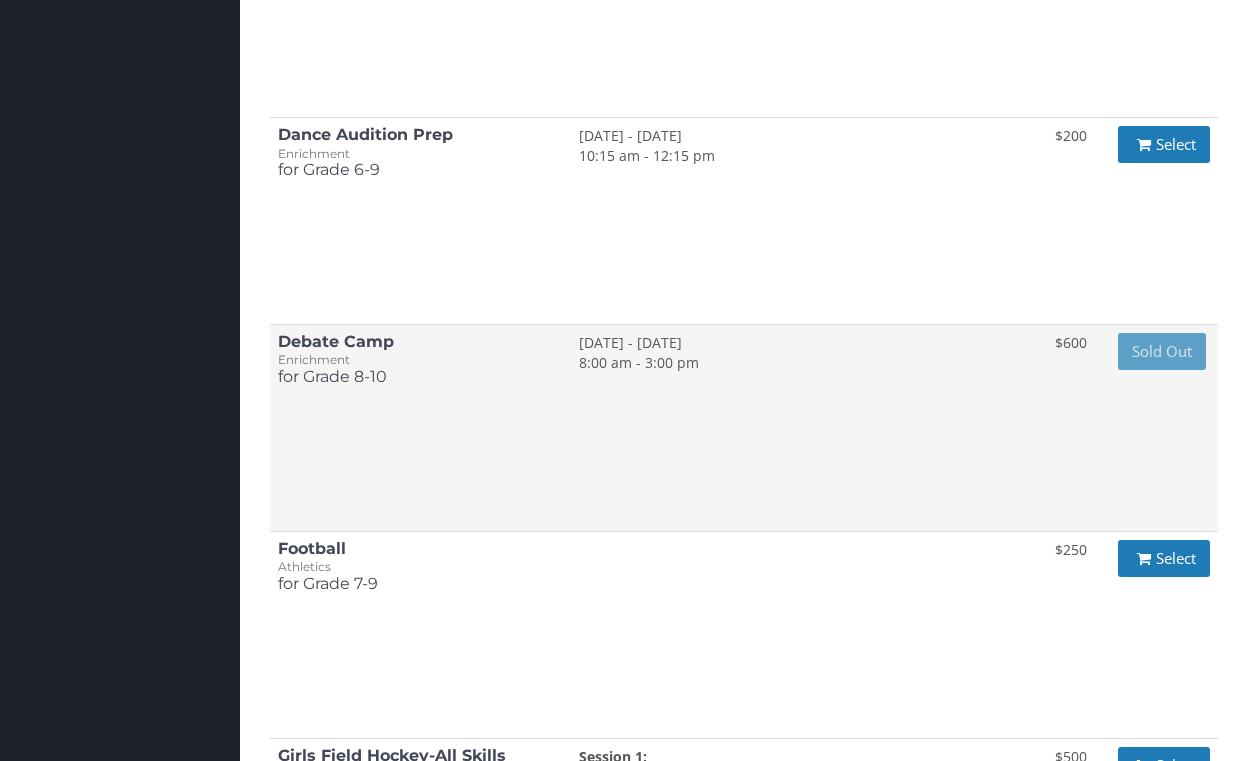 scroll, scrollTop: 1631, scrollLeft: 0, axis: vertical 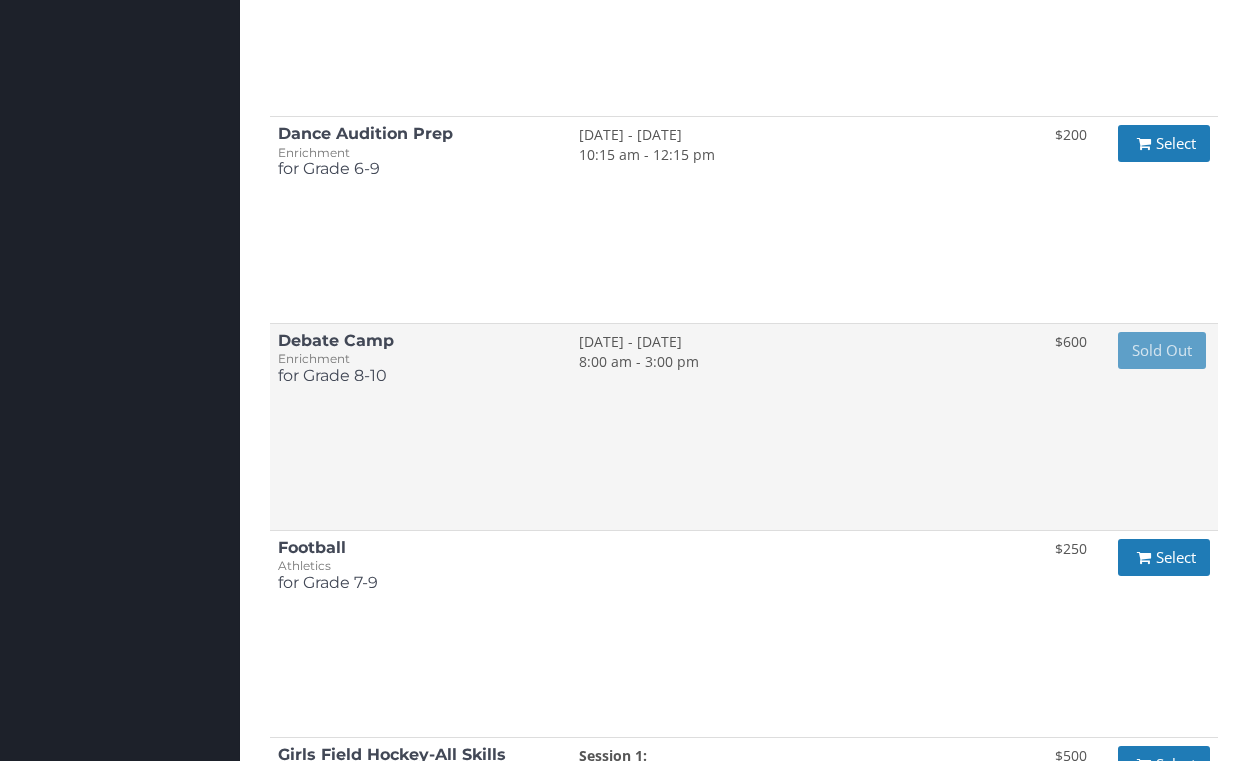 click on "[DATE] - [DATE]" at bounding box center (789, 342) 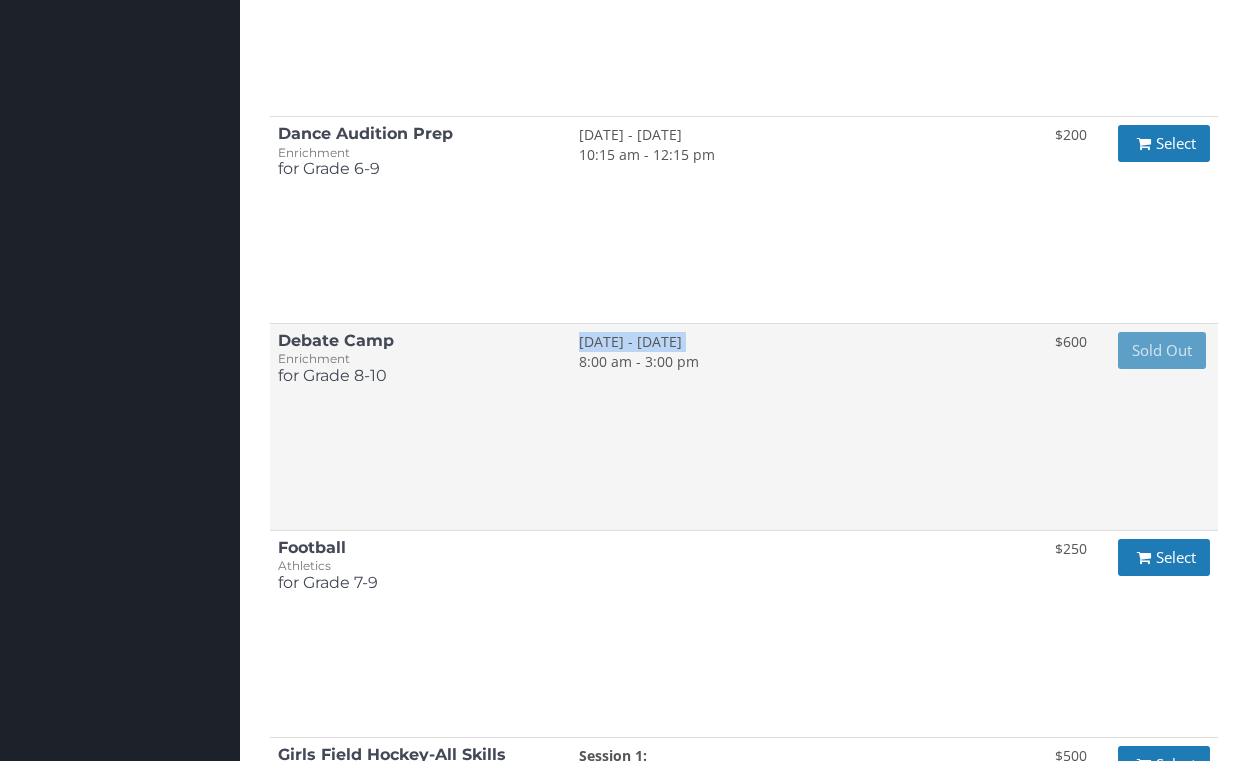 click on "[DATE] - [DATE]" at bounding box center (789, 342) 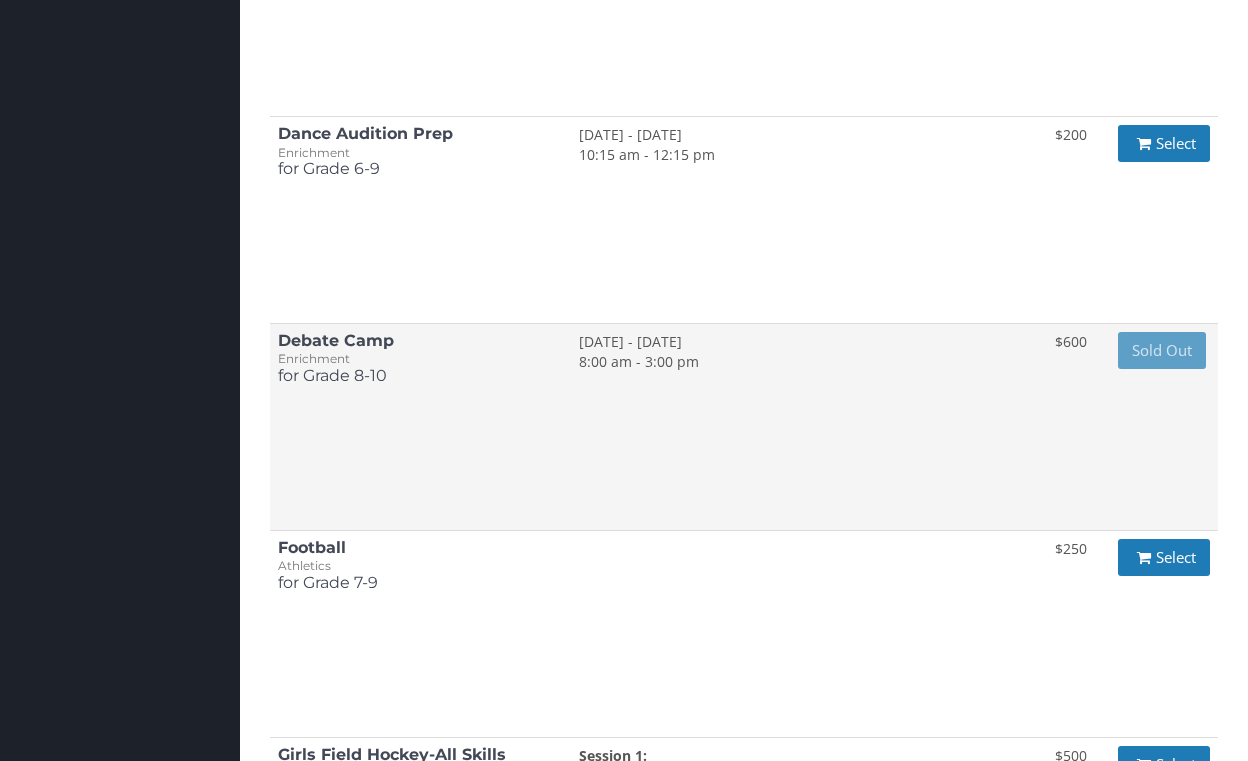 click on "Debate Camp" at bounding box center [336, 340] 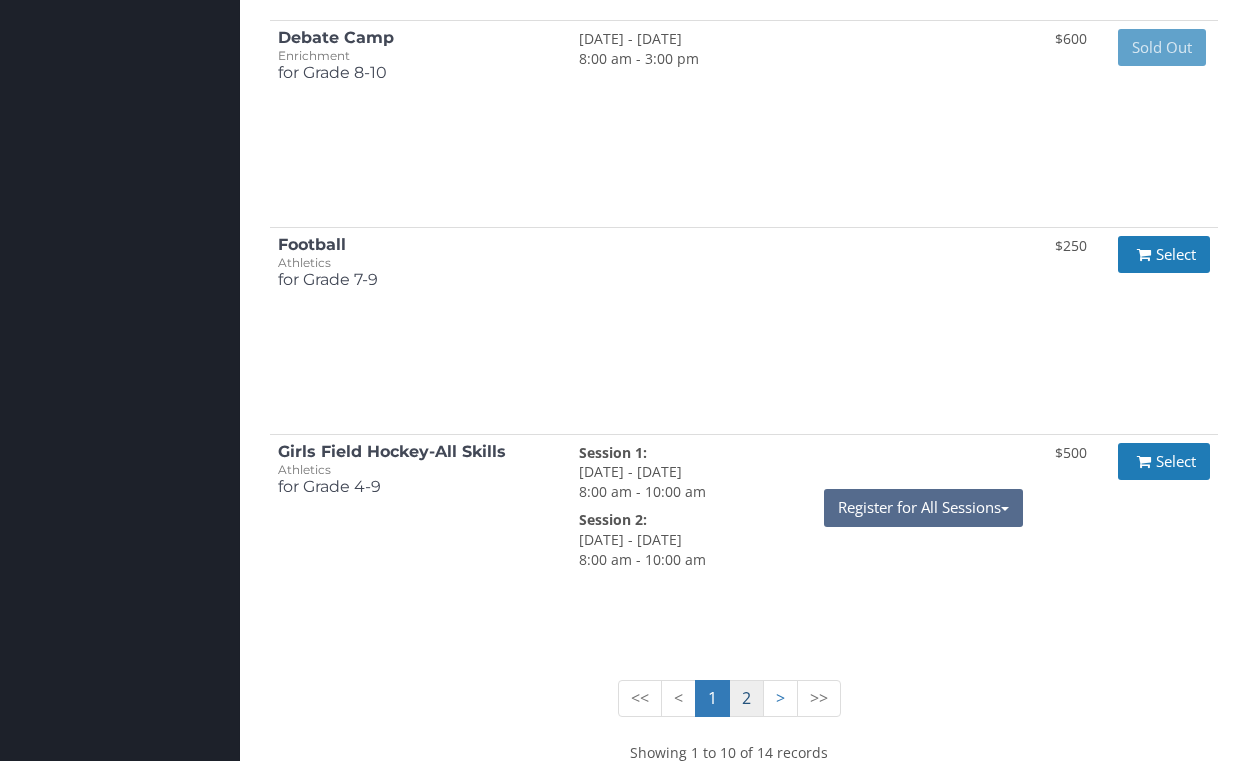 click on "2" at bounding box center (746, 698) 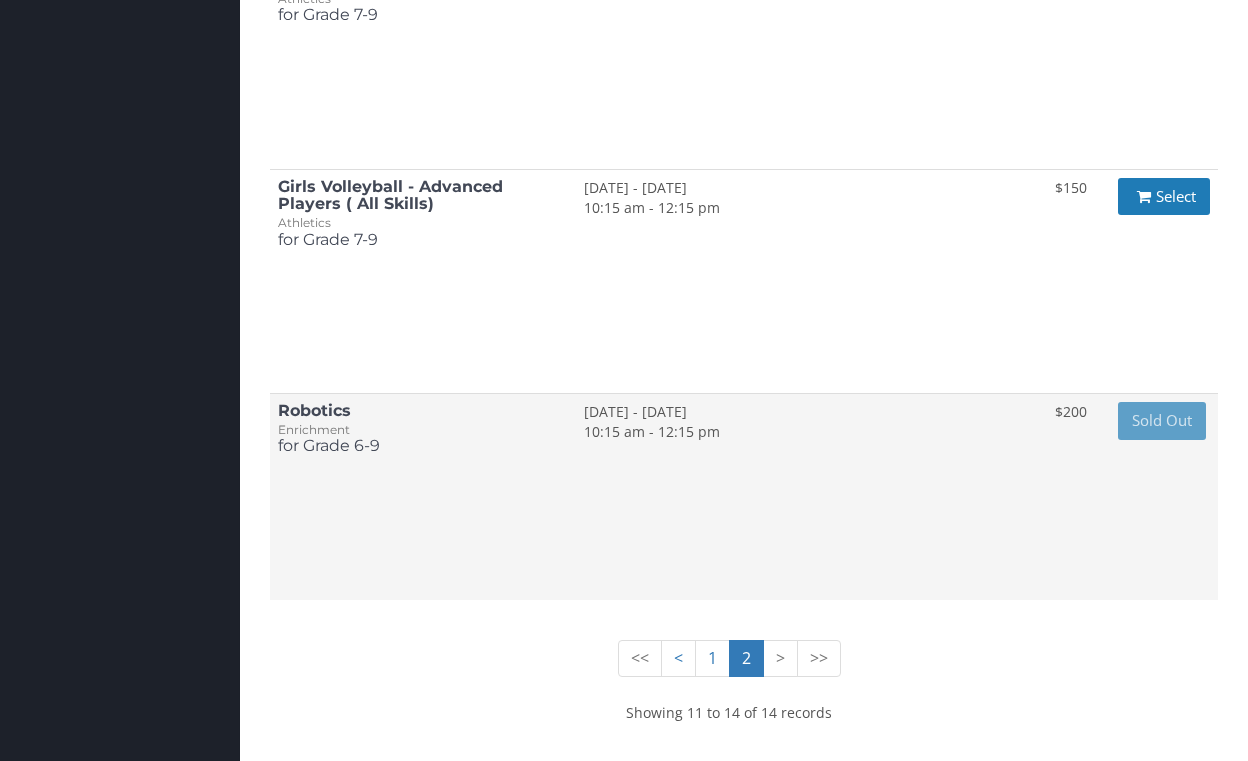 scroll, scrollTop: 785, scrollLeft: 0, axis: vertical 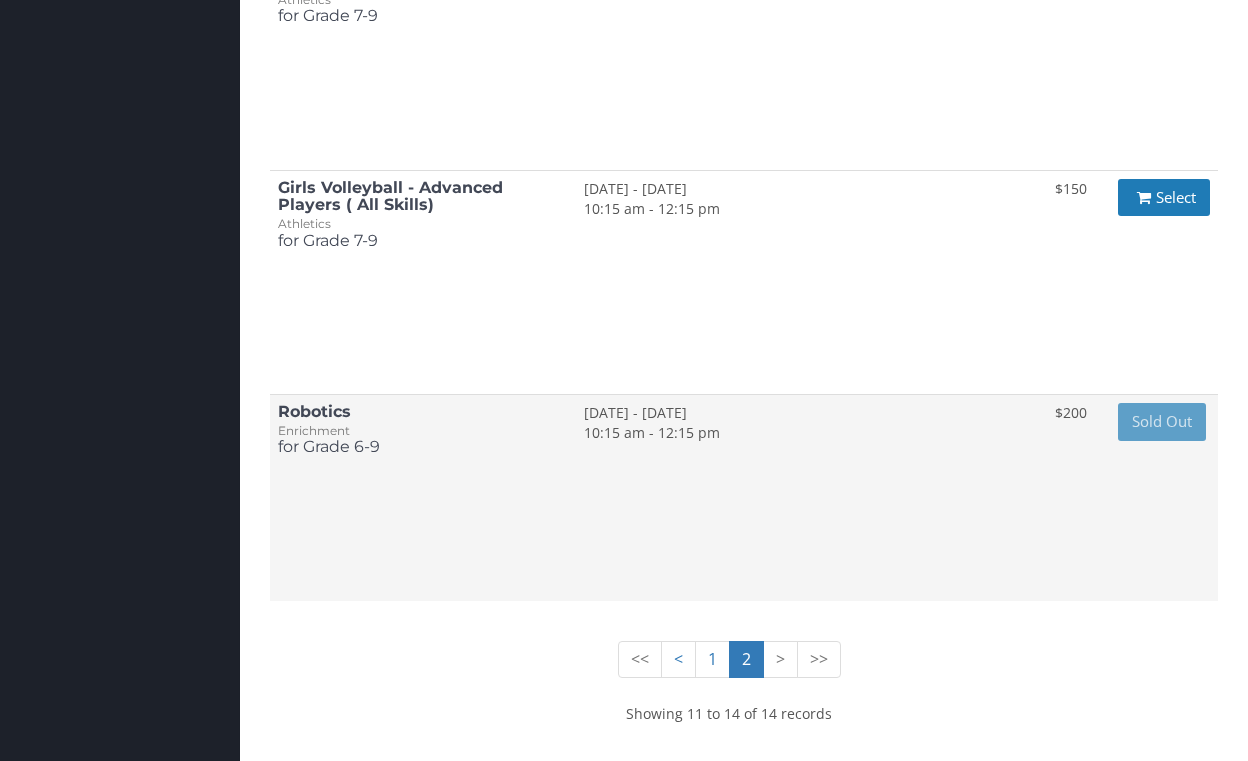 click on "7/14/2025 - [DATE]   10:15 am - 12:15 pm" at bounding box center [804, 447] 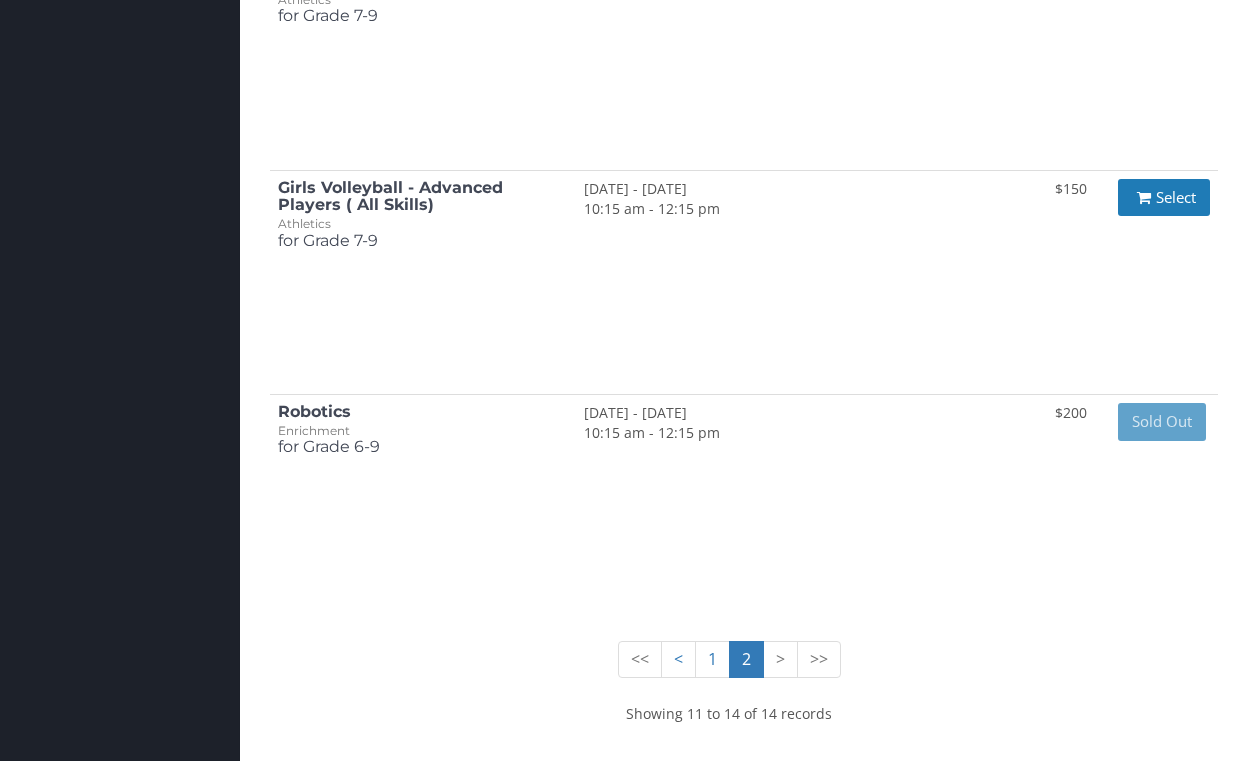 click on ">" at bounding box center [780, 659] 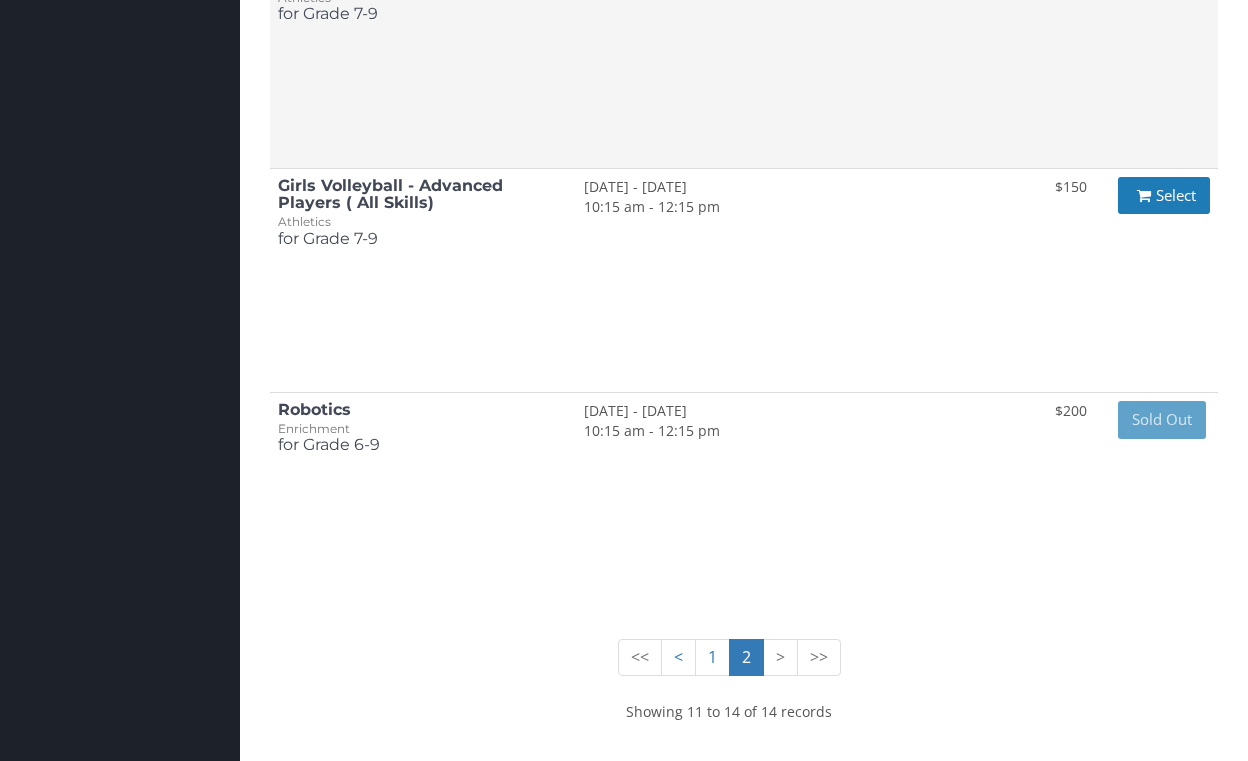 scroll, scrollTop: 785, scrollLeft: 0, axis: vertical 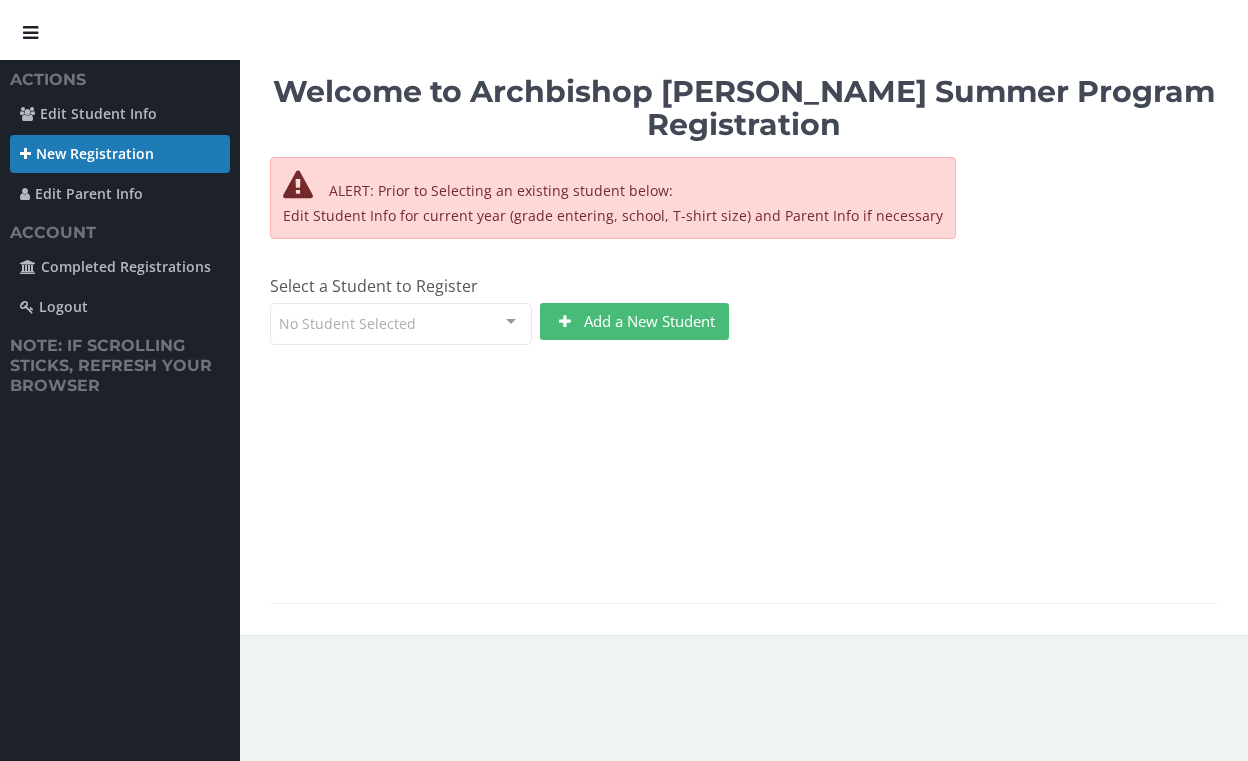 click on "No Student Selected" at bounding box center (401, 324) 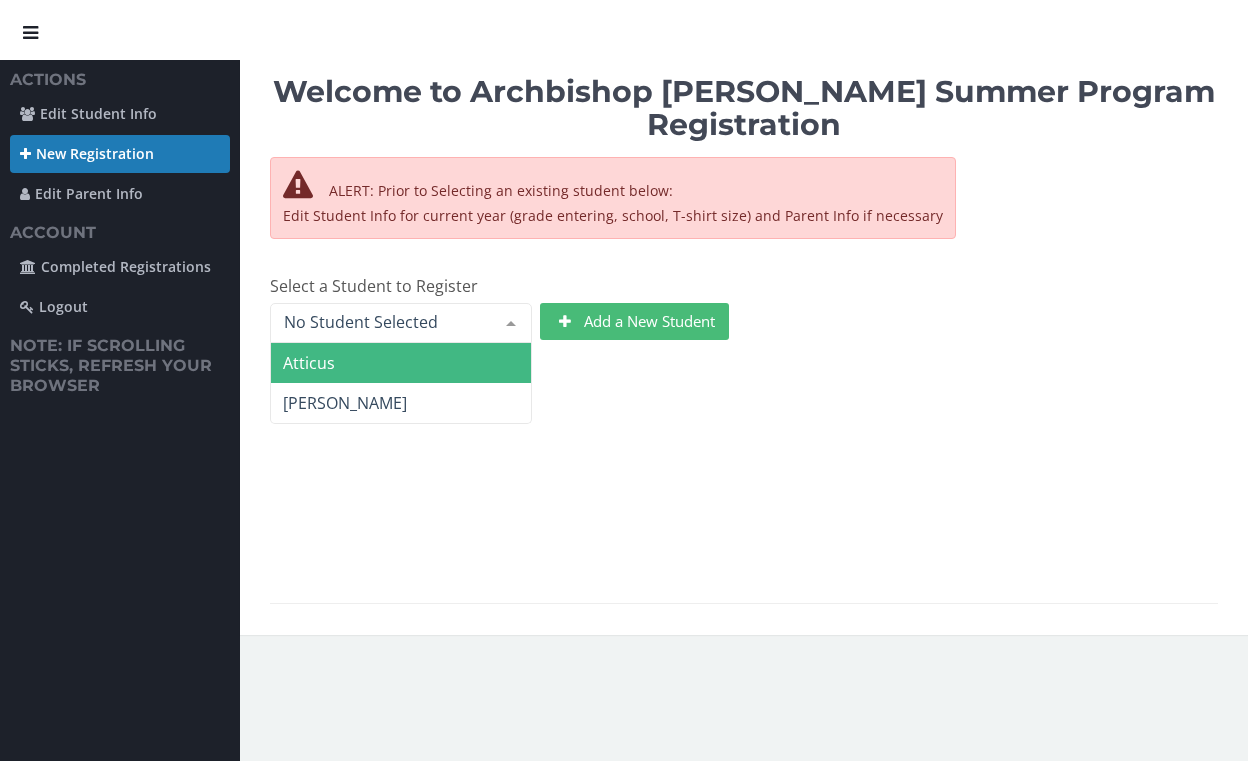 click on "Atticus" at bounding box center [401, 363] 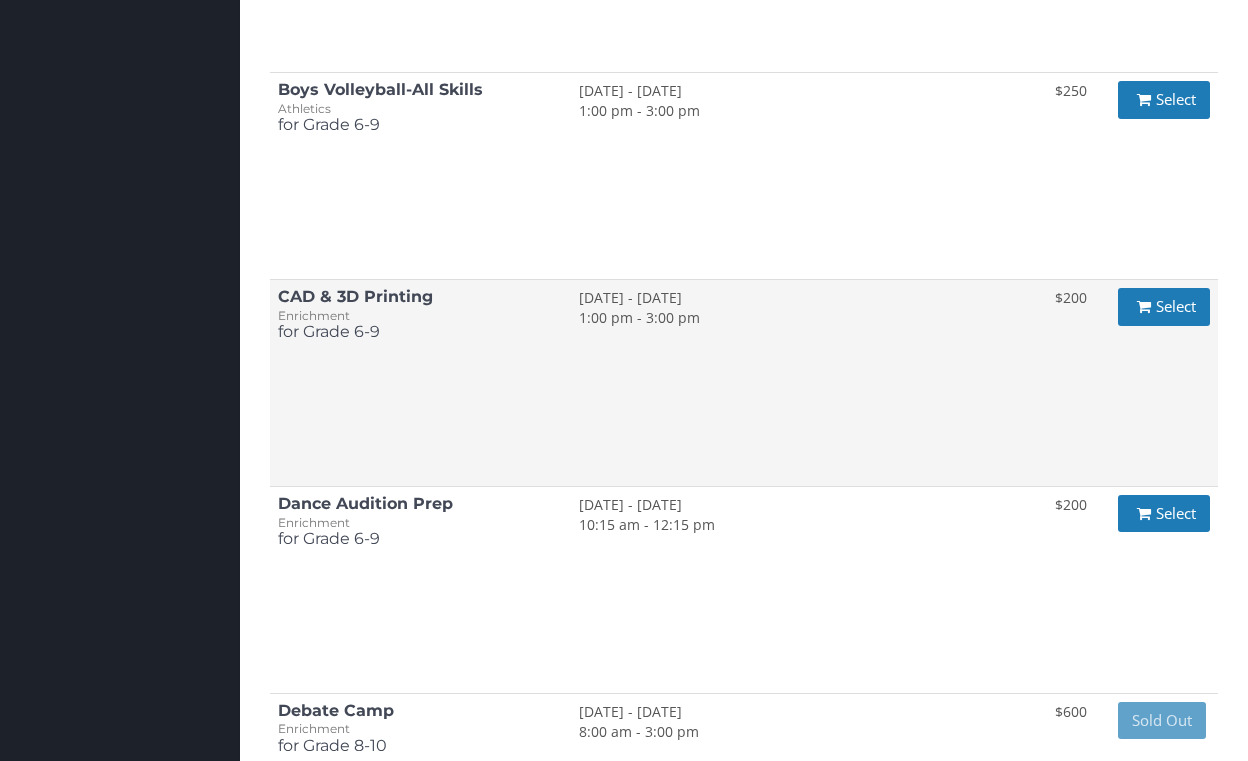 scroll, scrollTop: 1263, scrollLeft: 0, axis: vertical 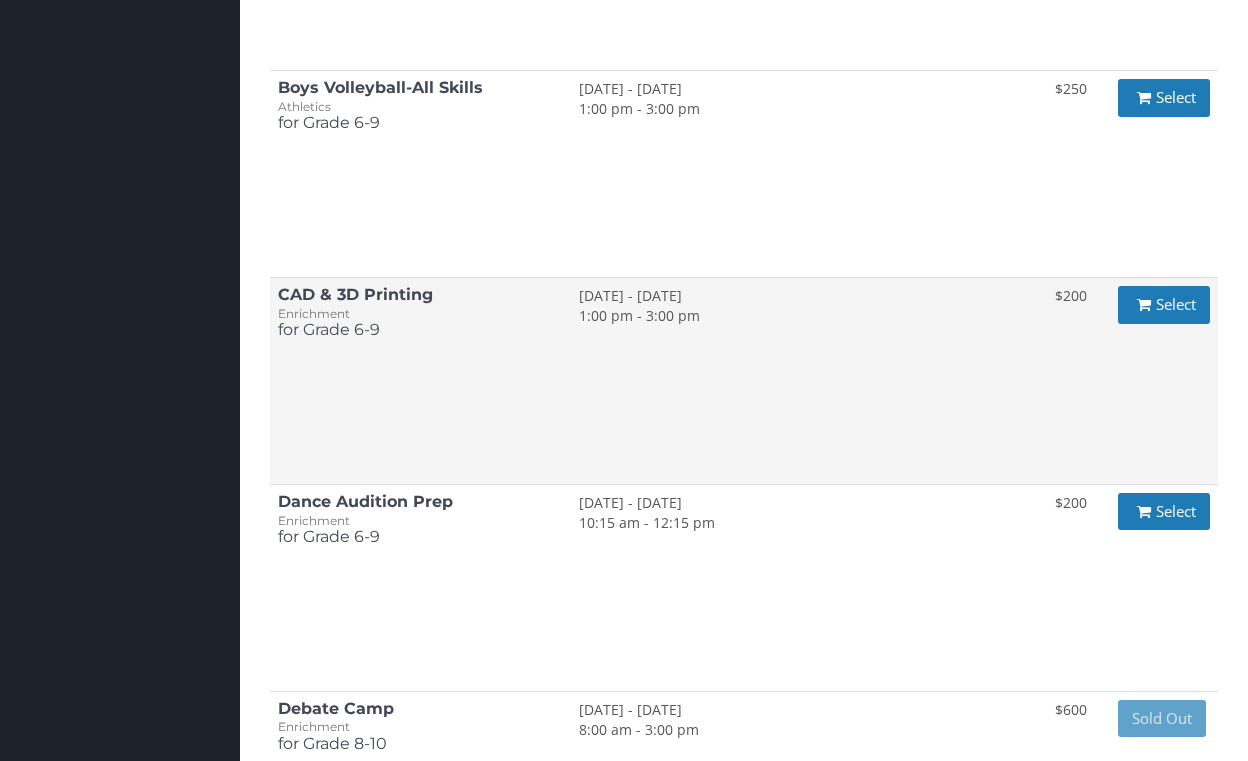 click on "CAD & 3D Printing" at bounding box center [355, 294] 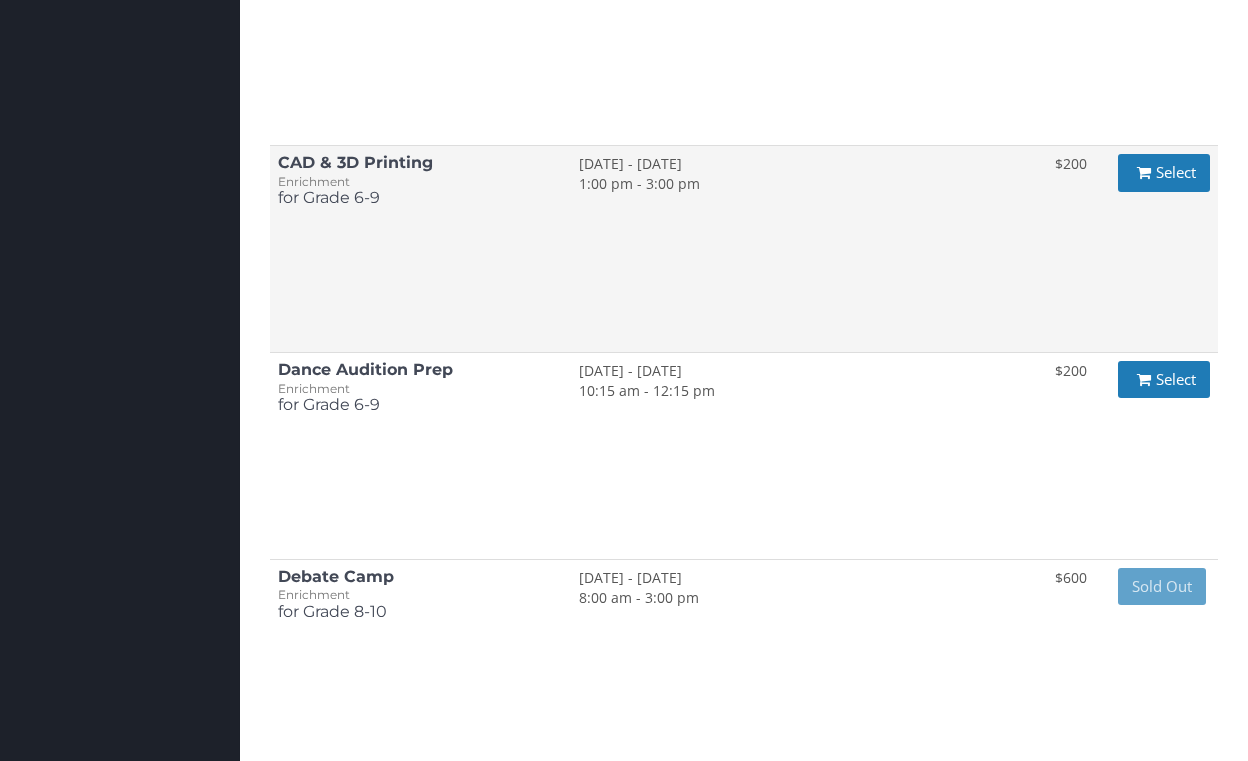 scroll, scrollTop: 1454, scrollLeft: 0, axis: vertical 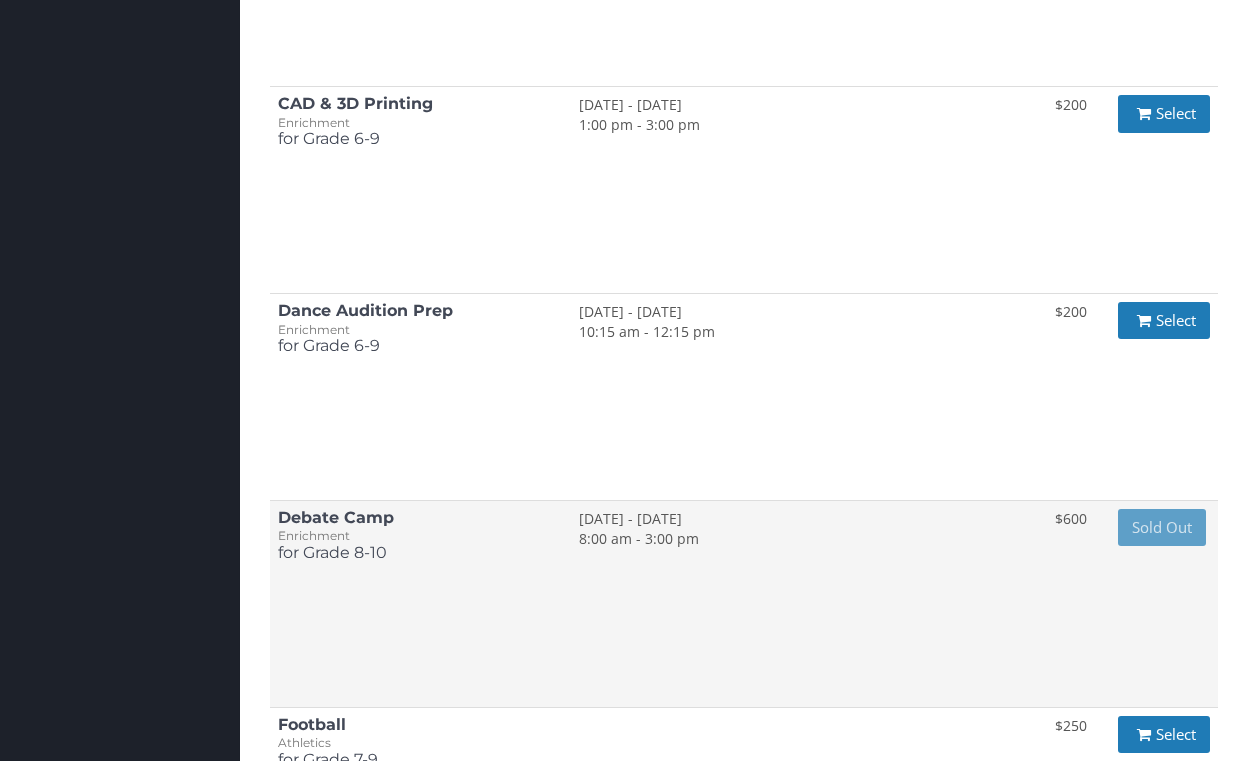 click on "$600" at bounding box center (1070, 519) 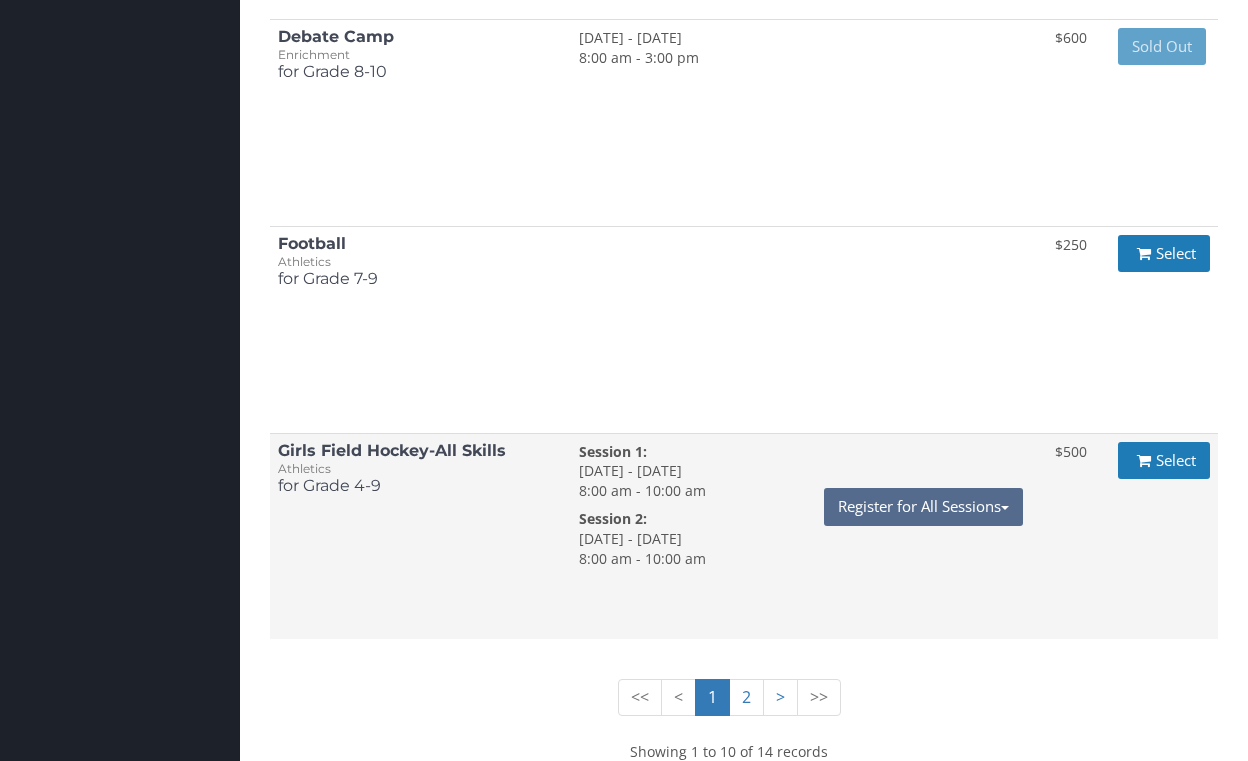 scroll, scrollTop: 1934, scrollLeft: 0, axis: vertical 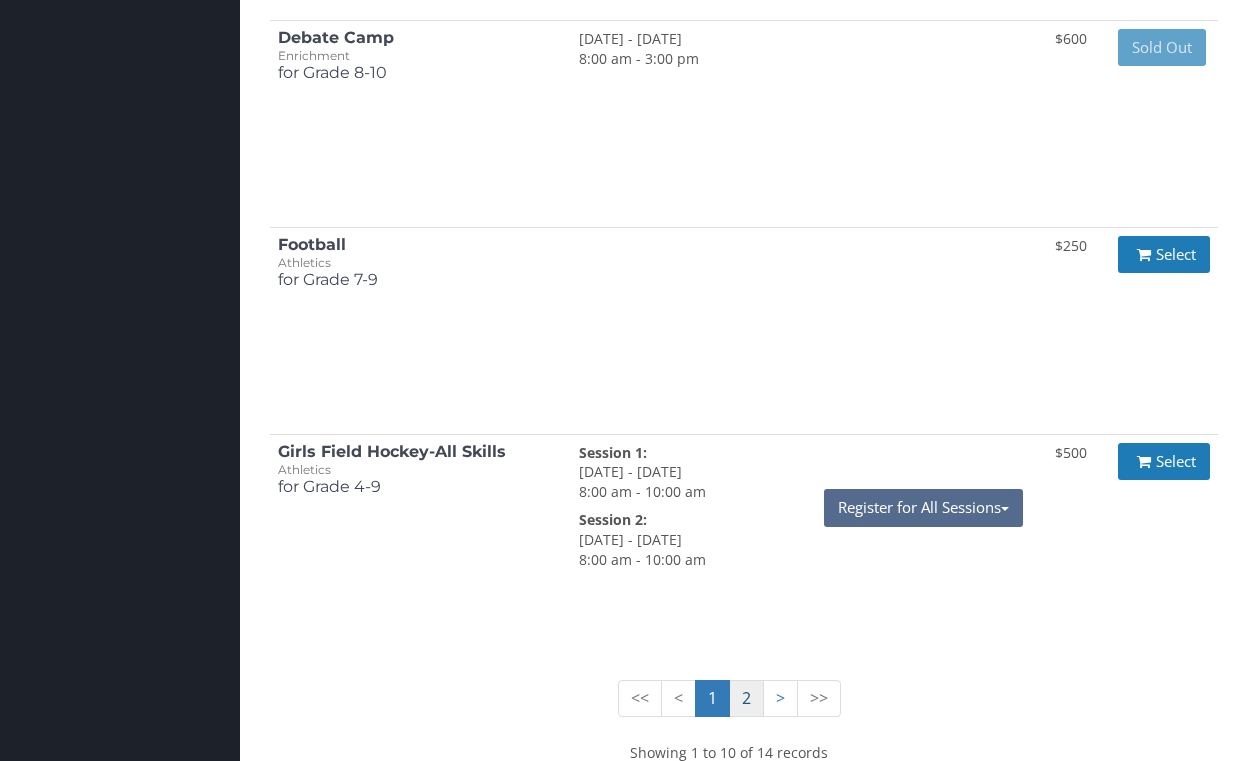 click on "2" at bounding box center [746, 698] 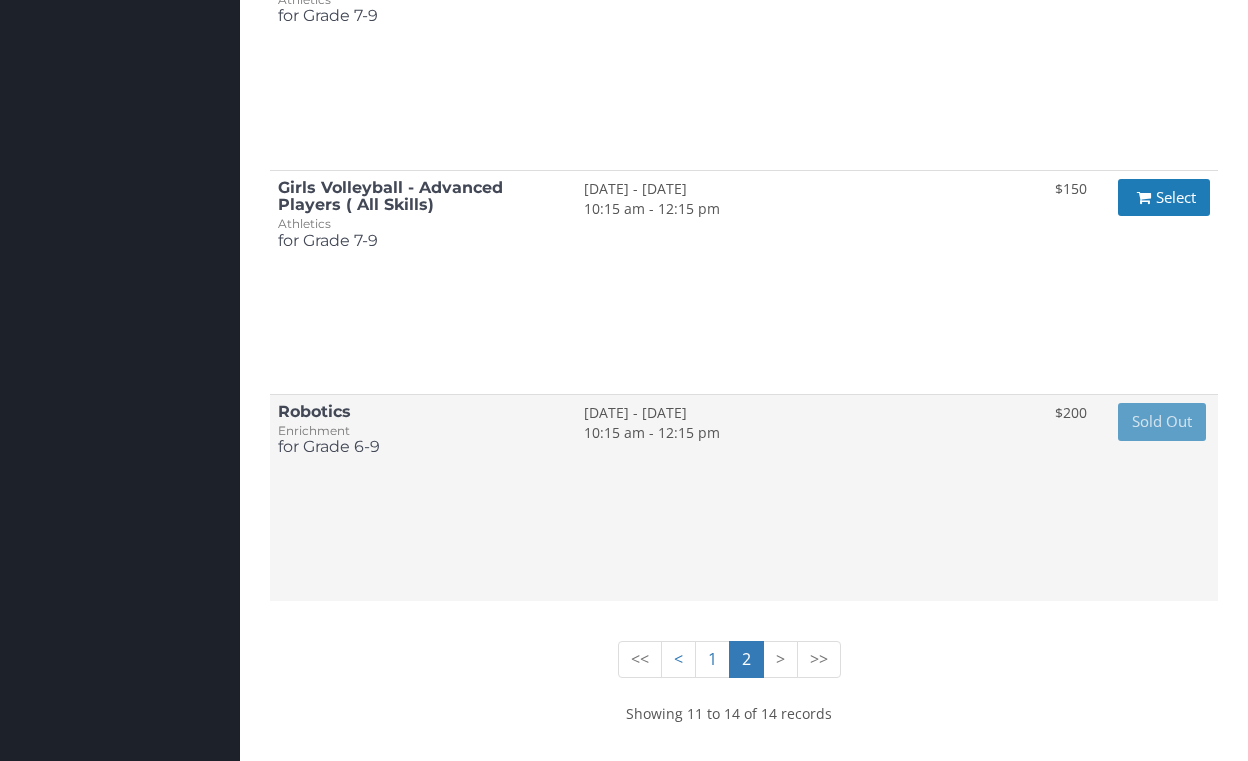 click on "7/14/2025 - [DATE]   10:15 am - 12:15 pm" at bounding box center (804, 447) 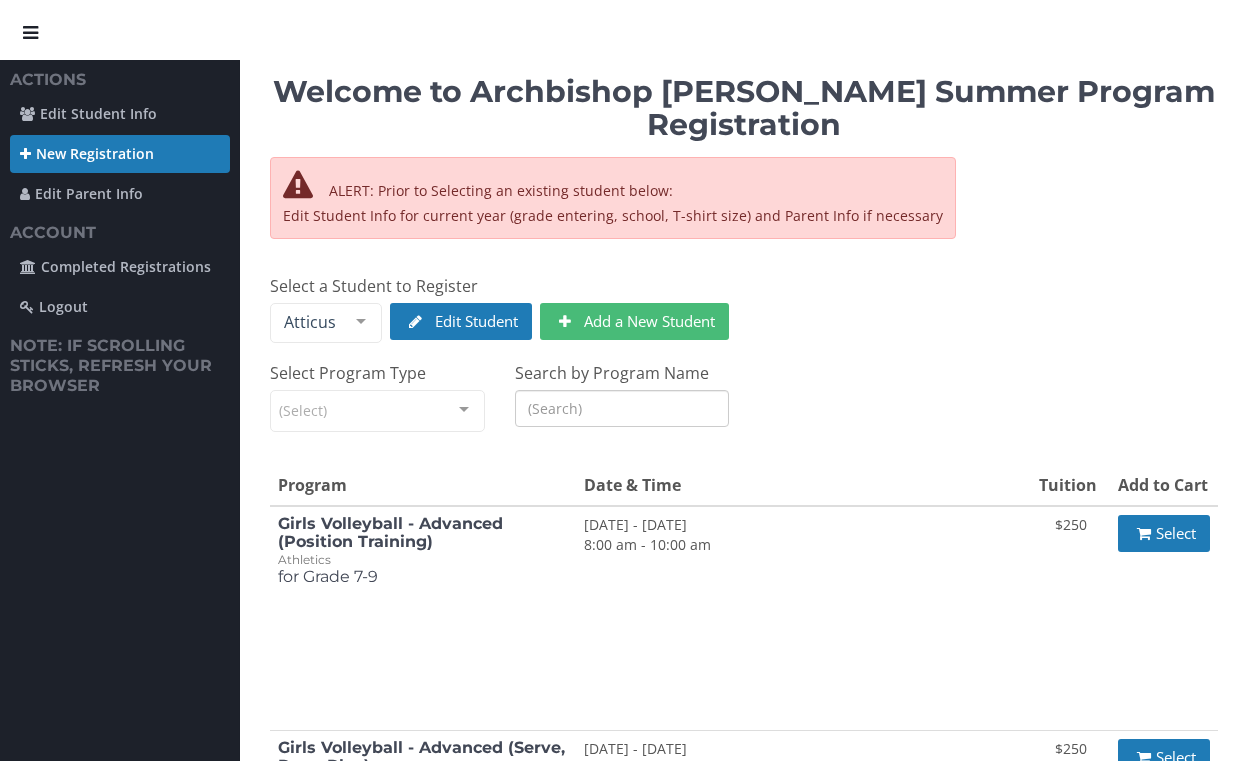 scroll, scrollTop: 0, scrollLeft: 0, axis: both 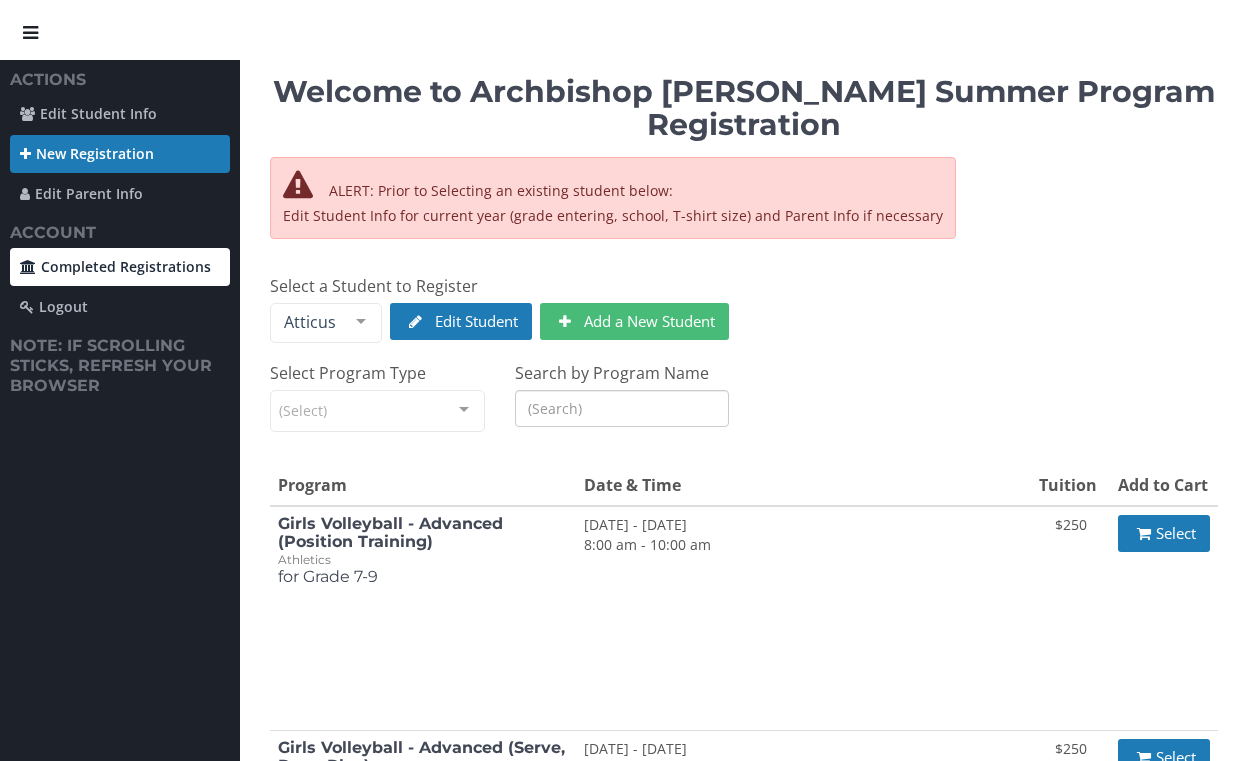 click on "Completed Registrations" at bounding box center (120, 267) 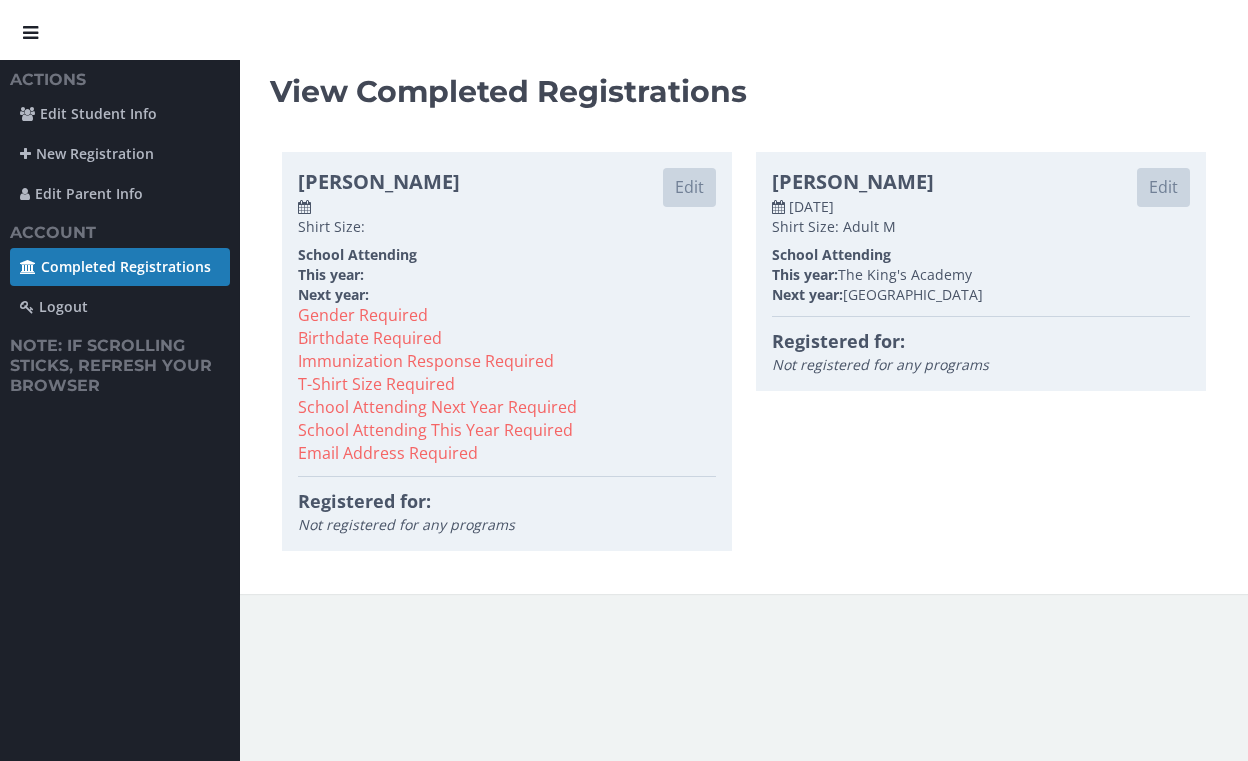 scroll, scrollTop: 0, scrollLeft: 0, axis: both 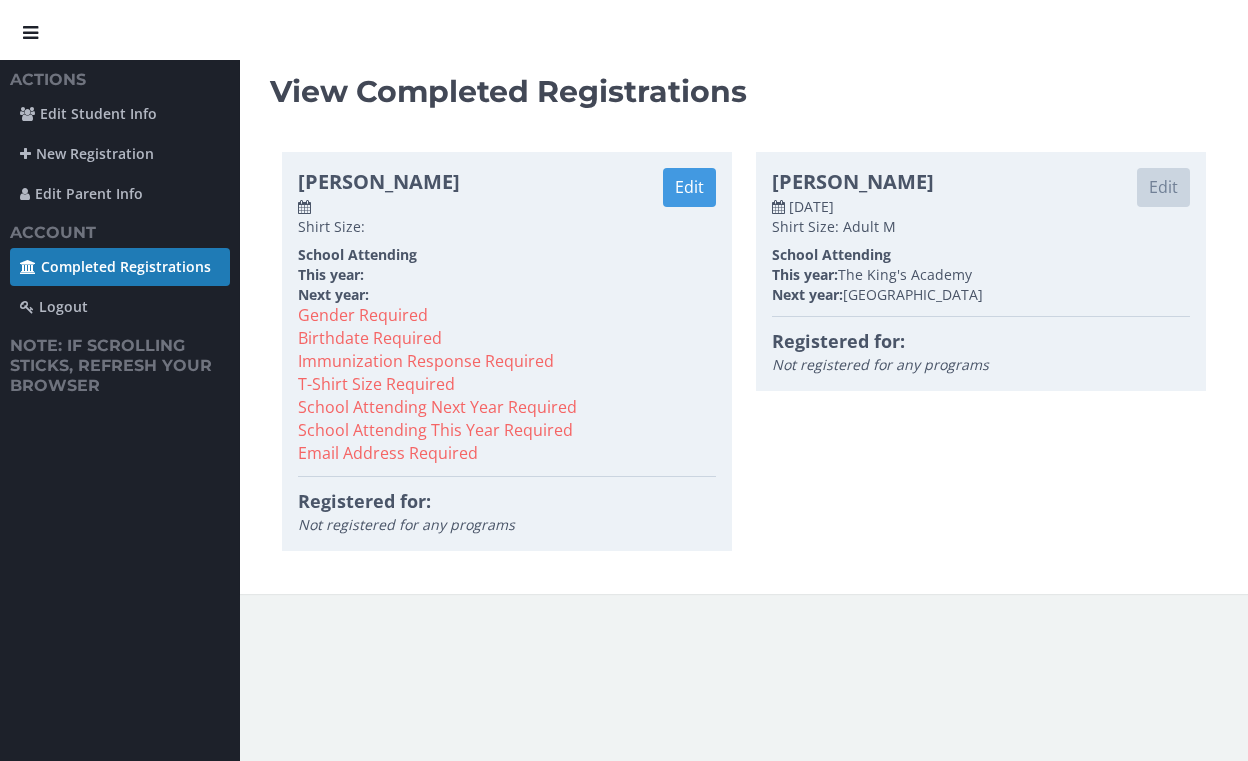 click on "Edit" at bounding box center [689, 187] 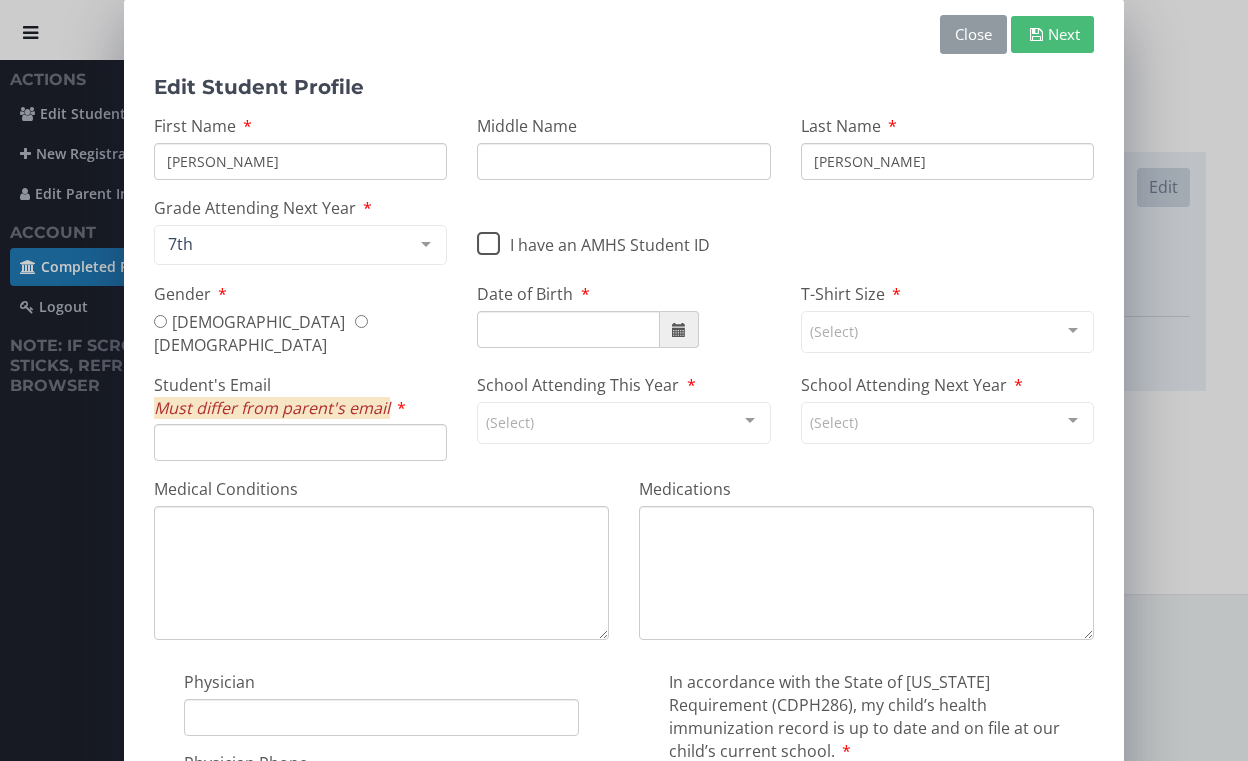 click on "Close" at bounding box center (973, 34) 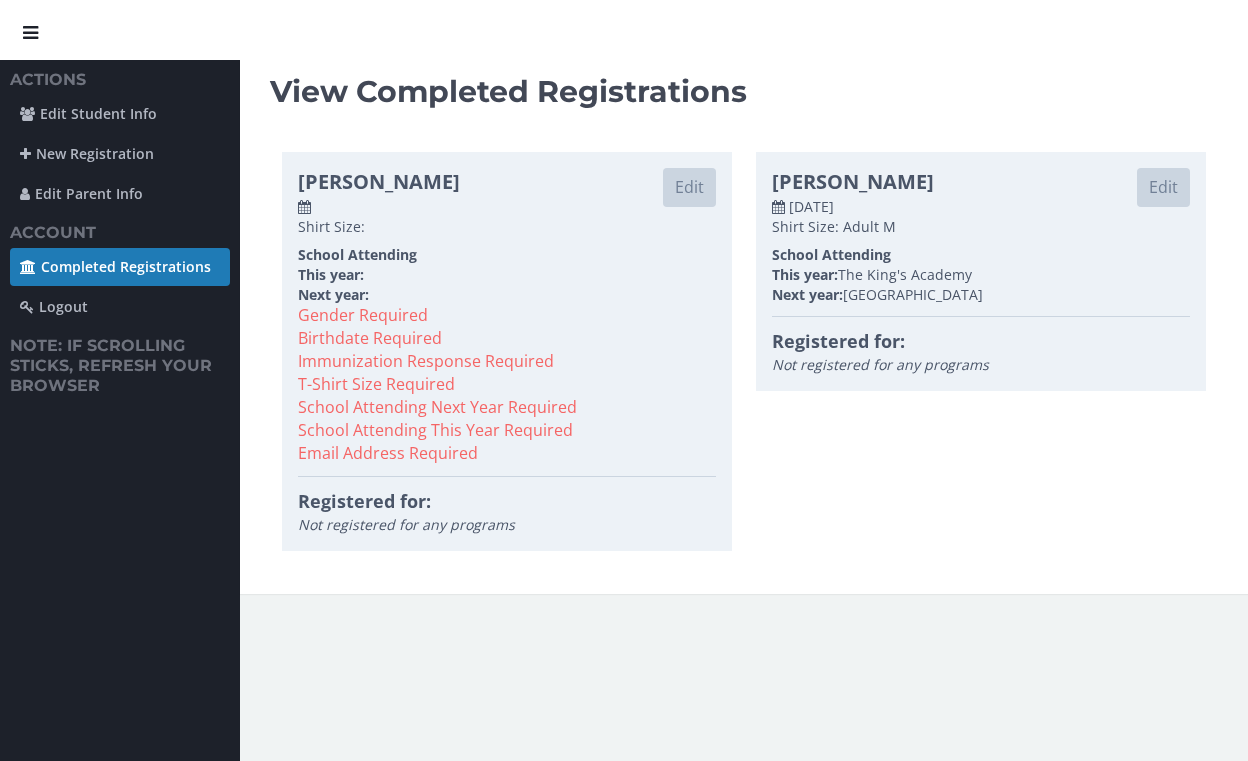 scroll, scrollTop: 0, scrollLeft: 0, axis: both 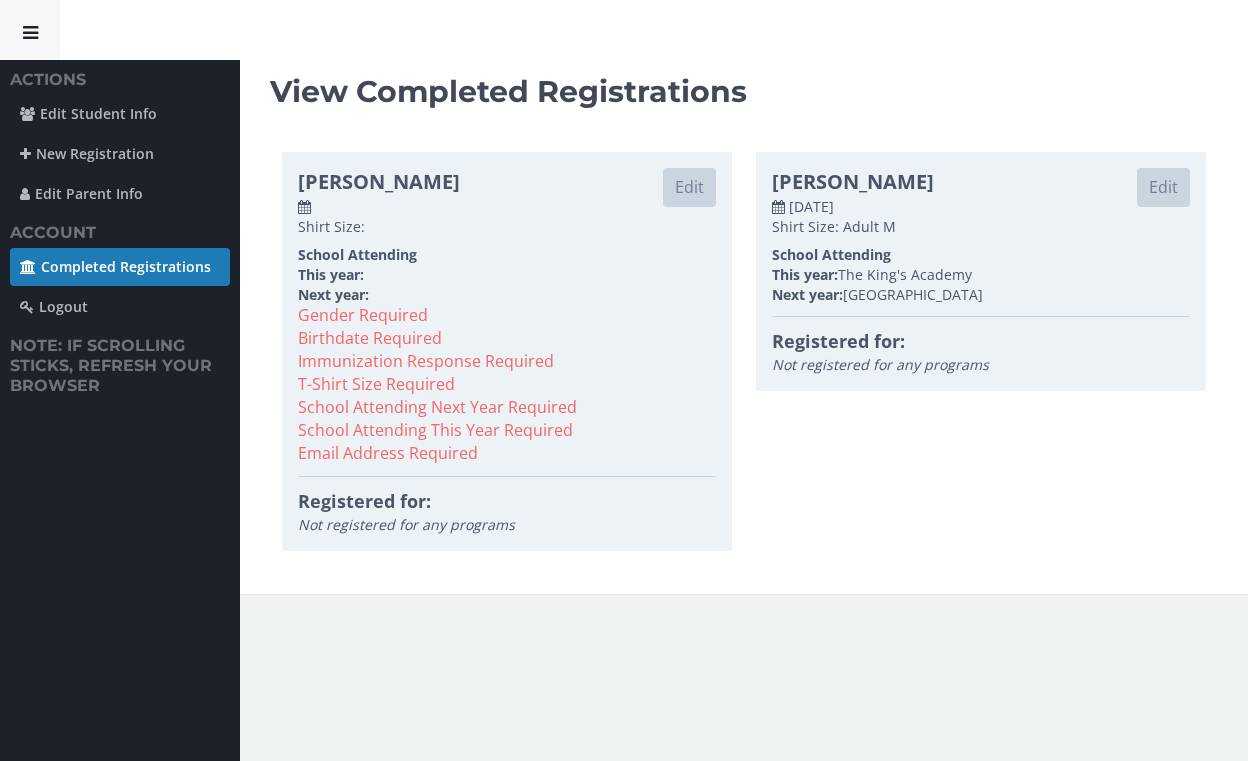 click at bounding box center (30, 30) 